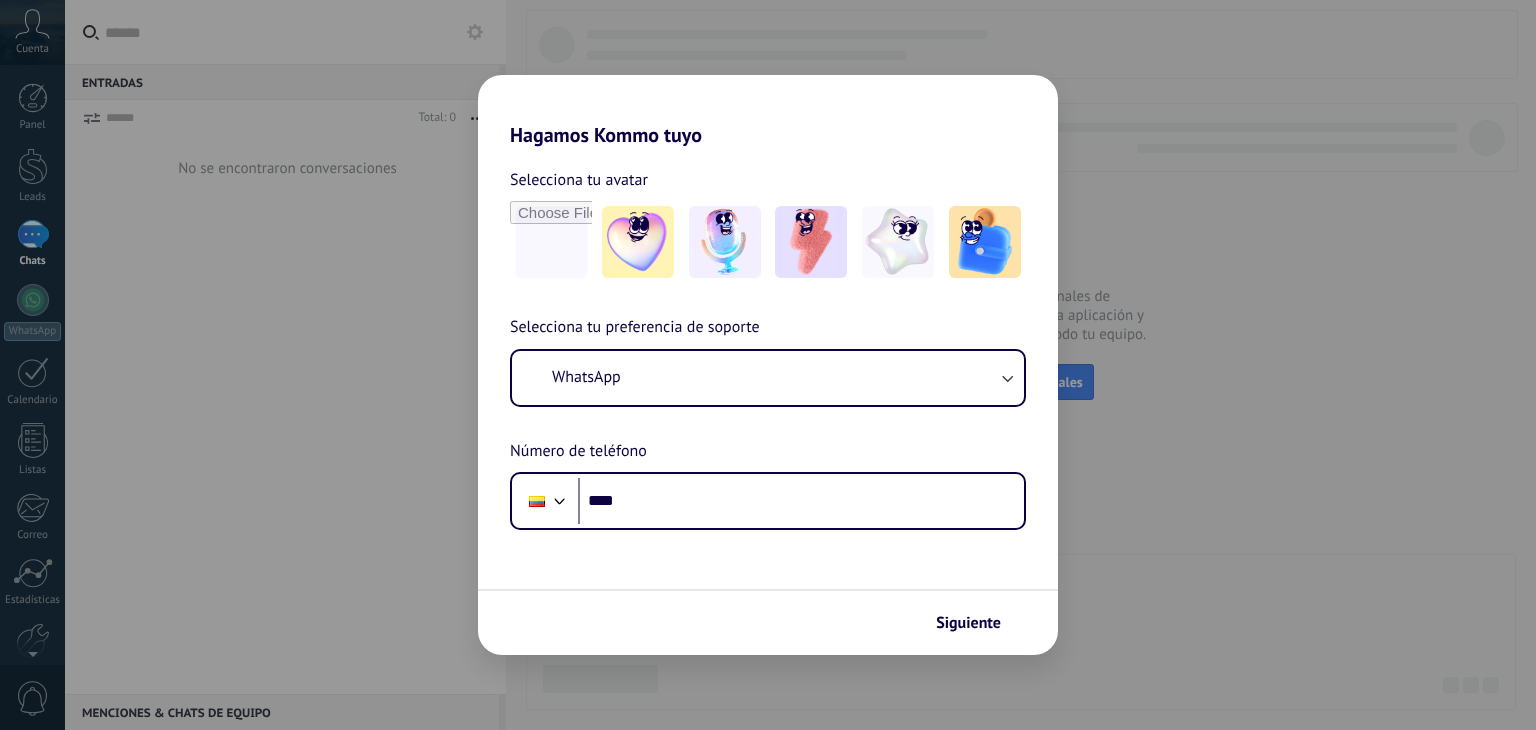 scroll, scrollTop: 0, scrollLeft: 0, axis: both 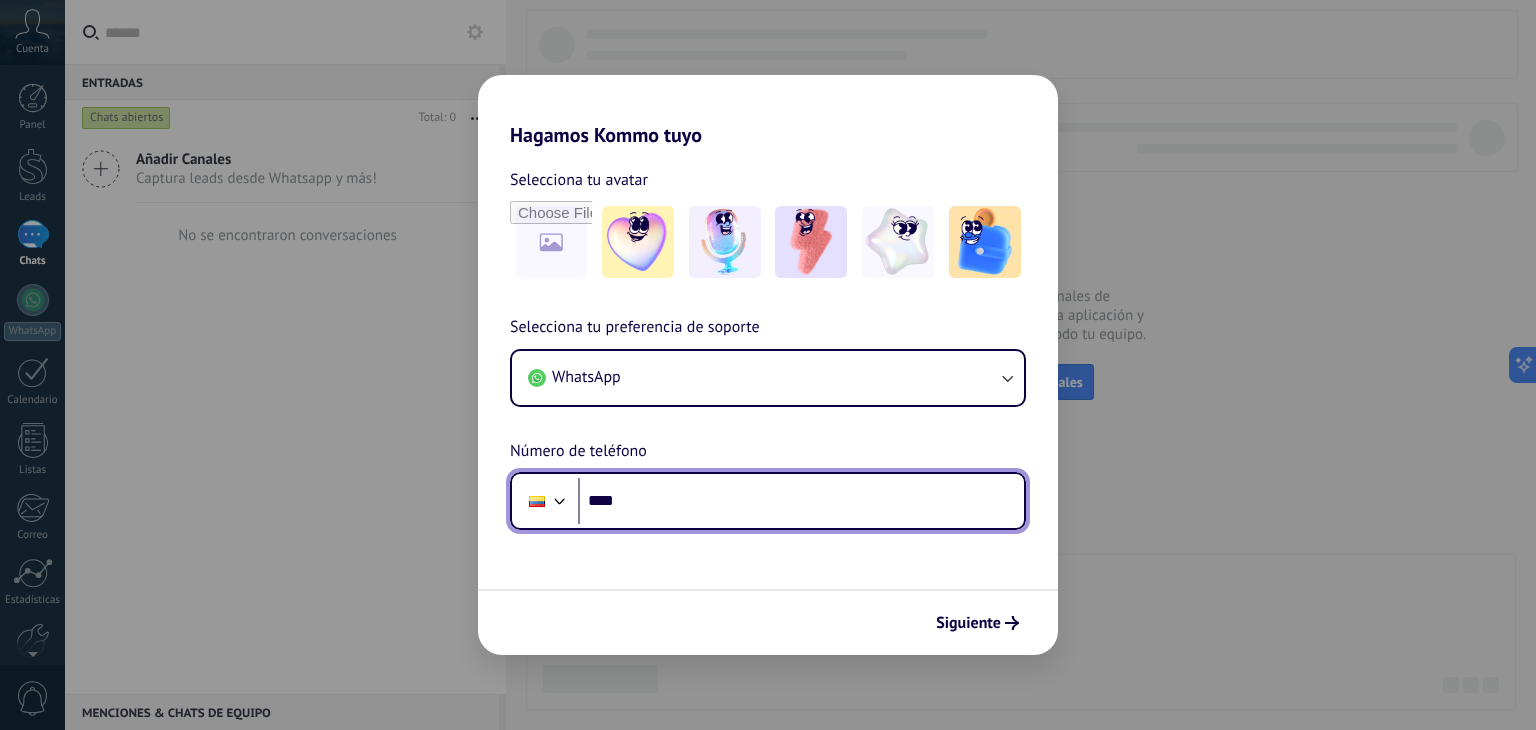 click on "****" at bounding box center [801, 501] 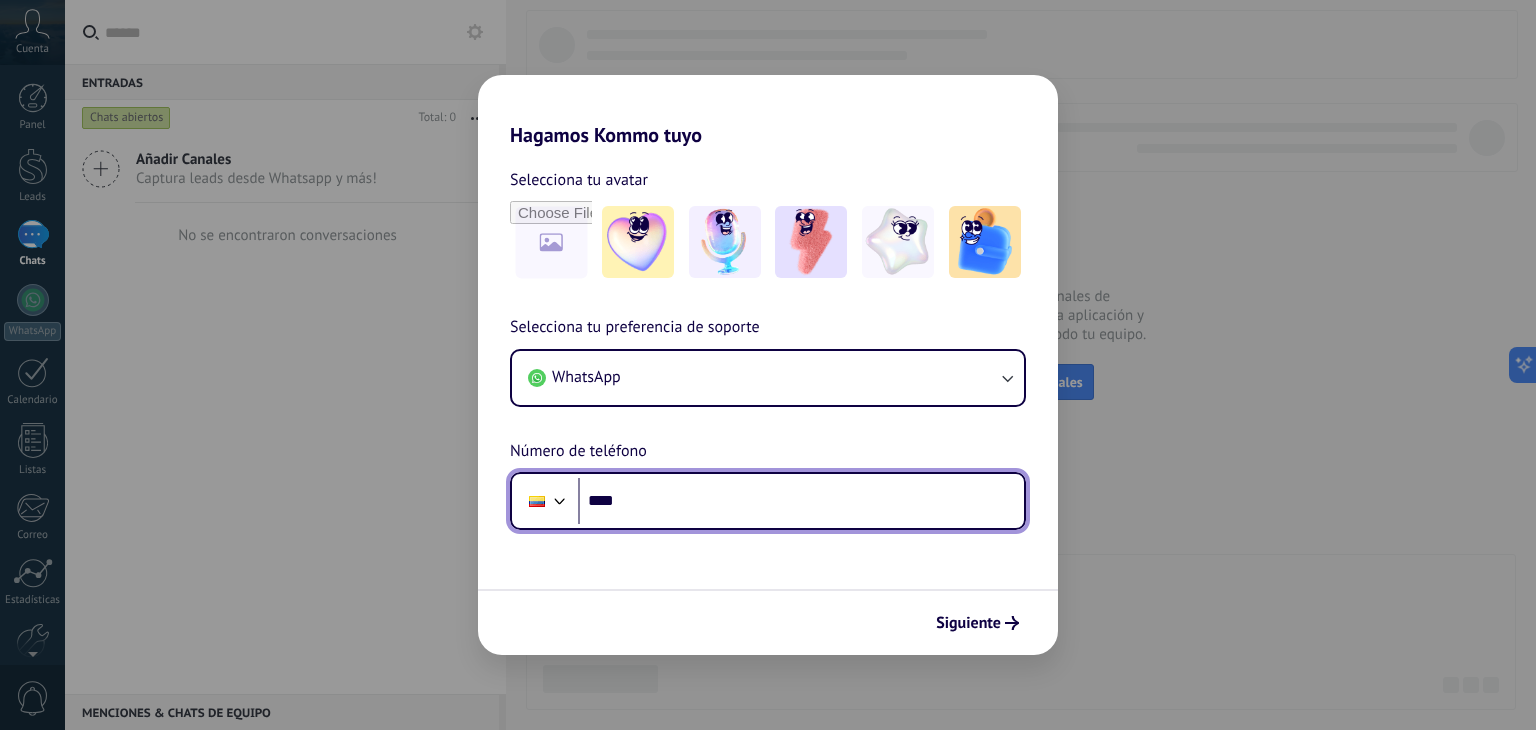 click on "****" at bounding box center [801, 501] 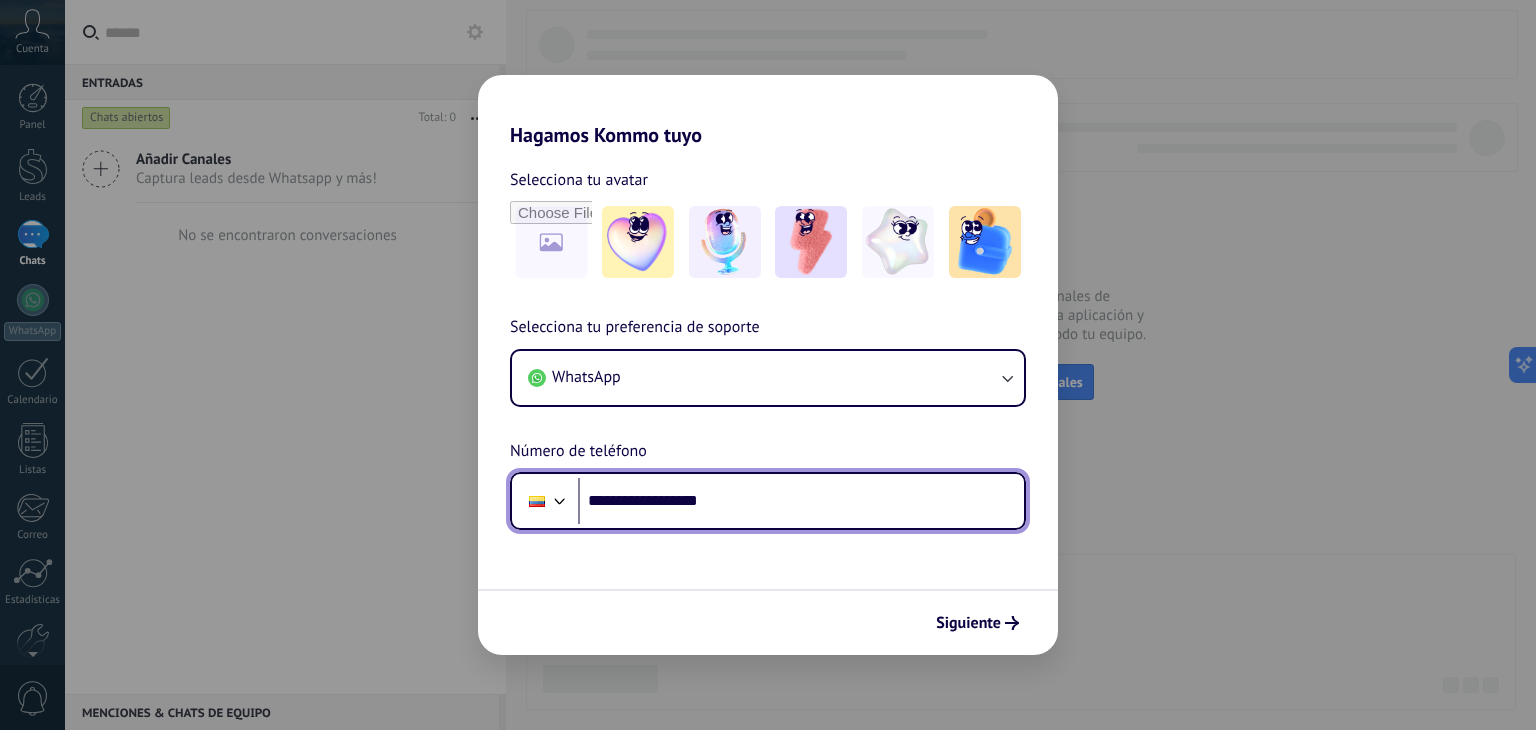 type on "**********" 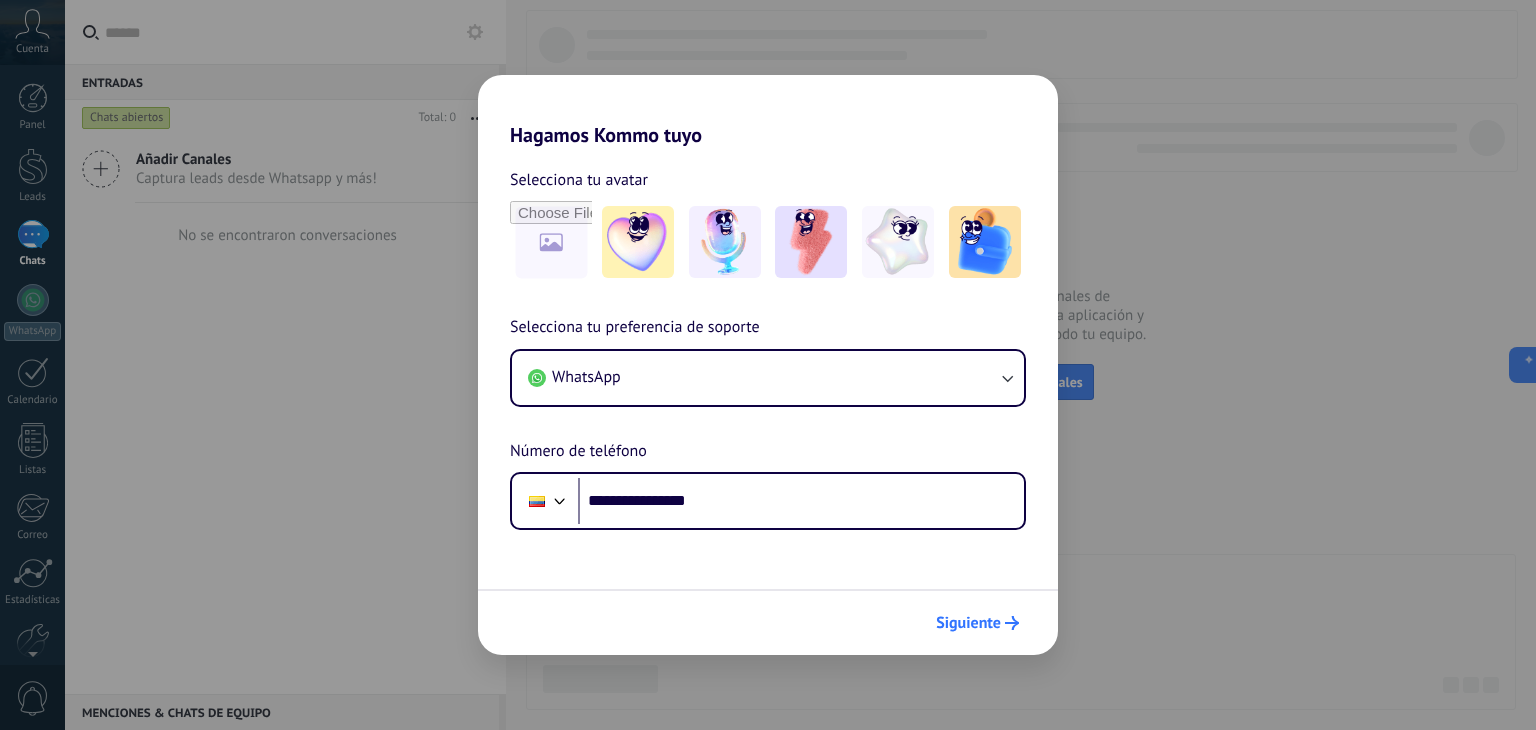 click on "Siguiente" at bounding box center [968, 623] 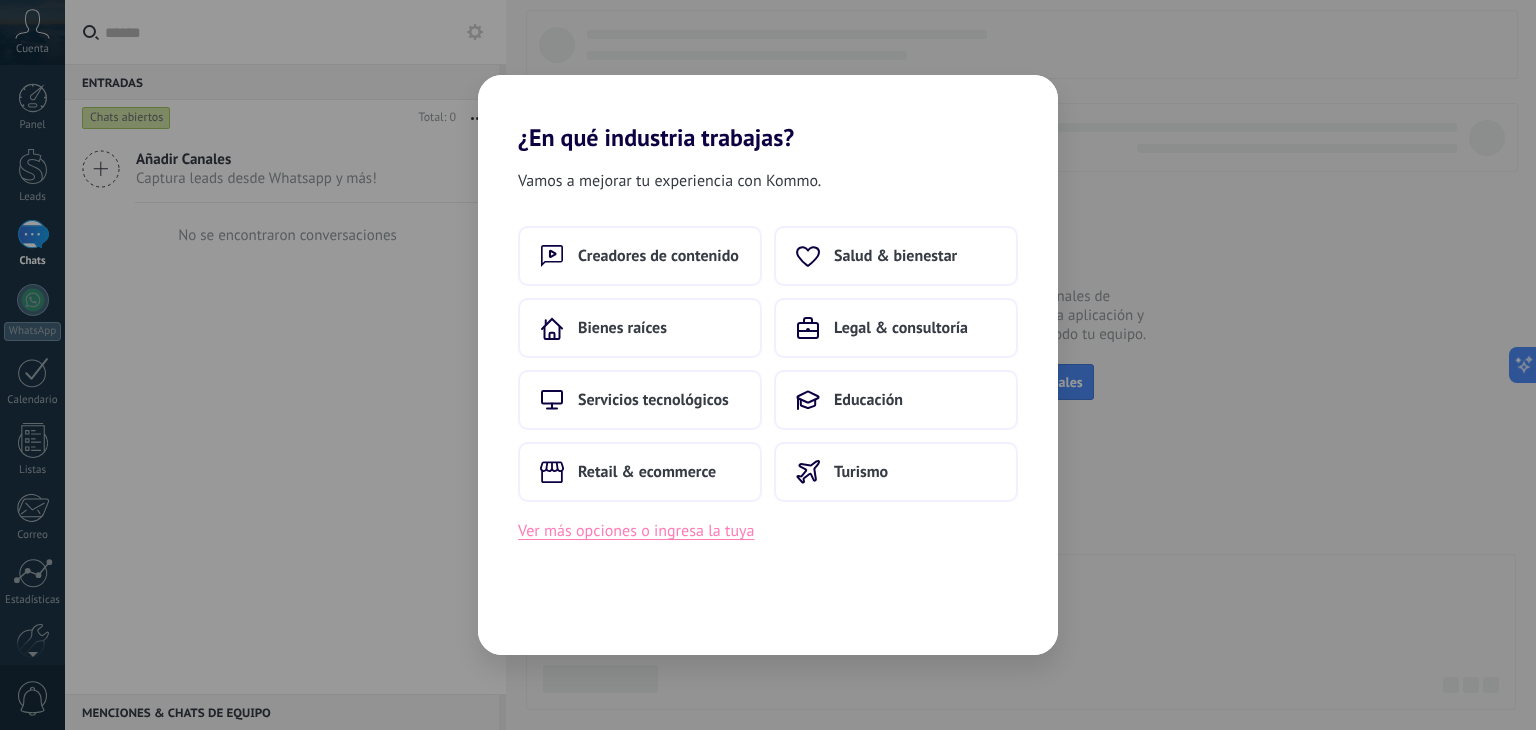 click on "Ver más opciones o ingresa la tuya" at bounding box center (636, 531) 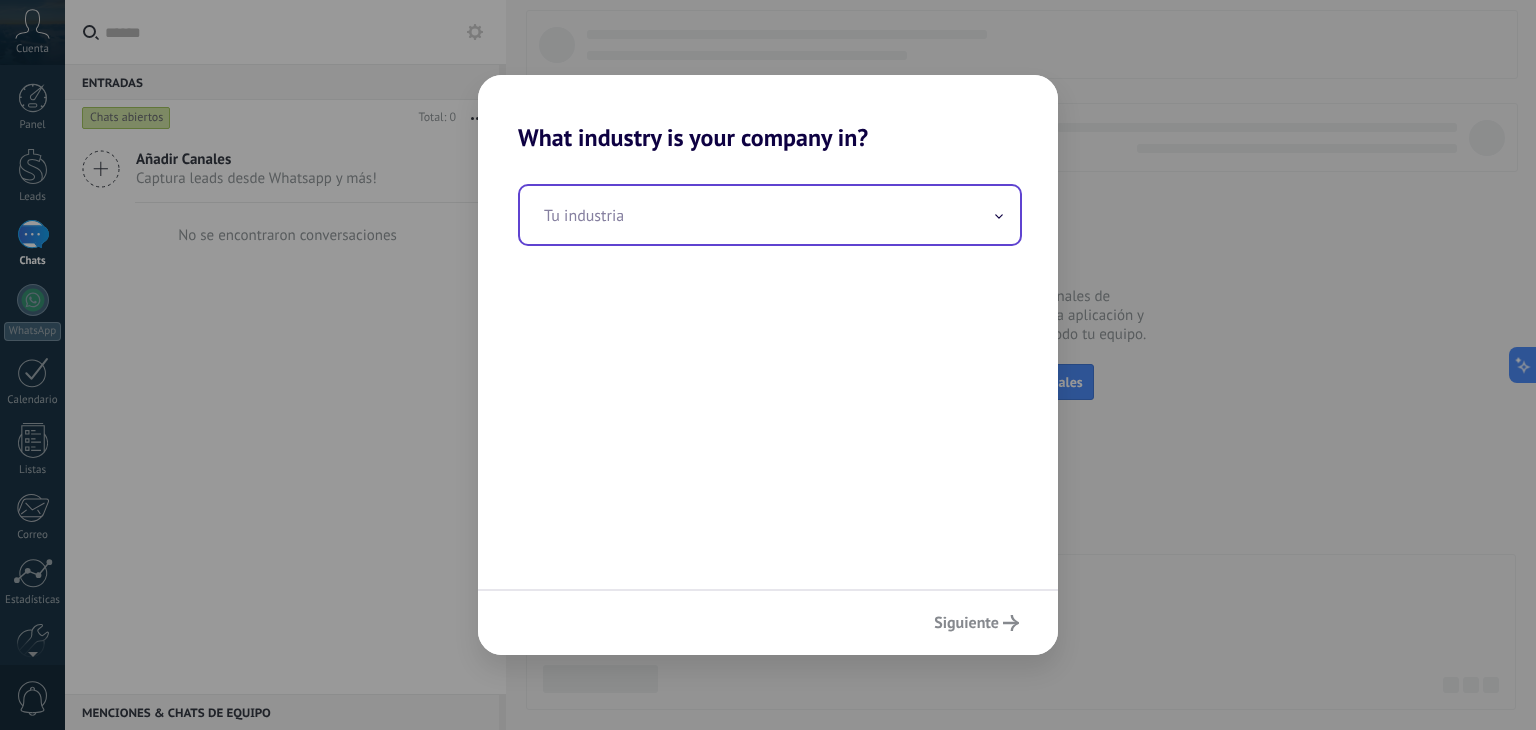 click at bounding box center (770, 215) 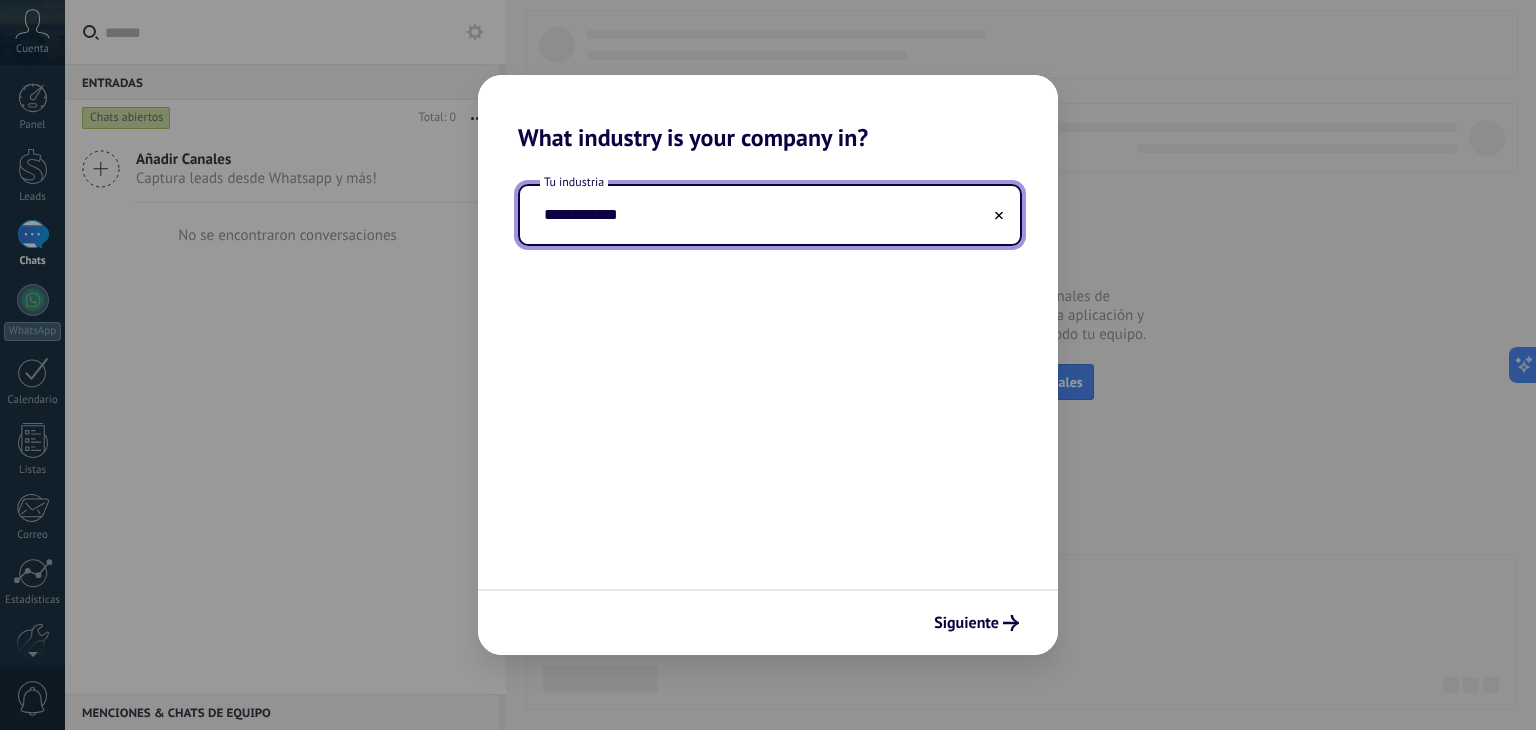 drag, startPoint x: 688, startPoint y: 215, endPoint x: 207, endPoint y: 199, distance: 481.26605 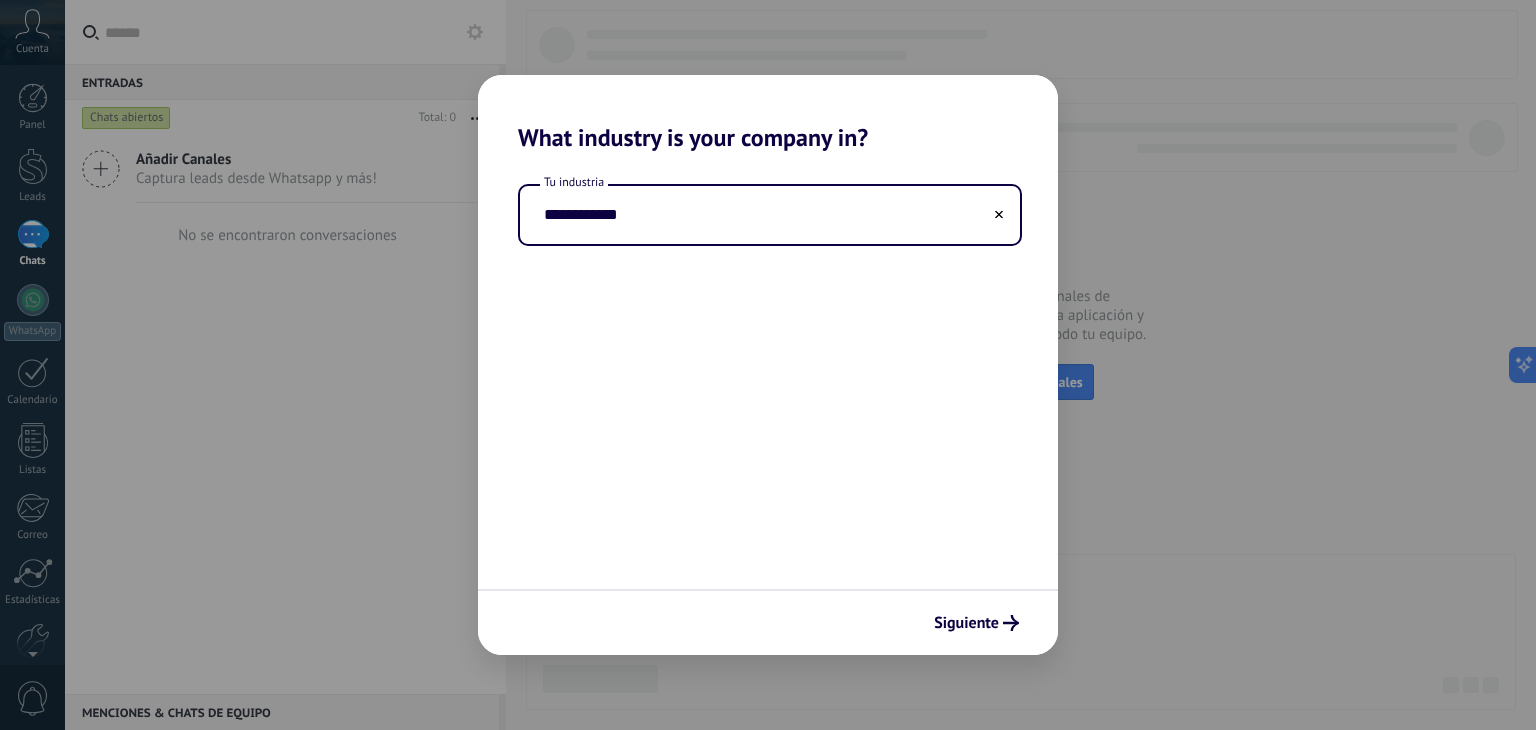 type on "*" 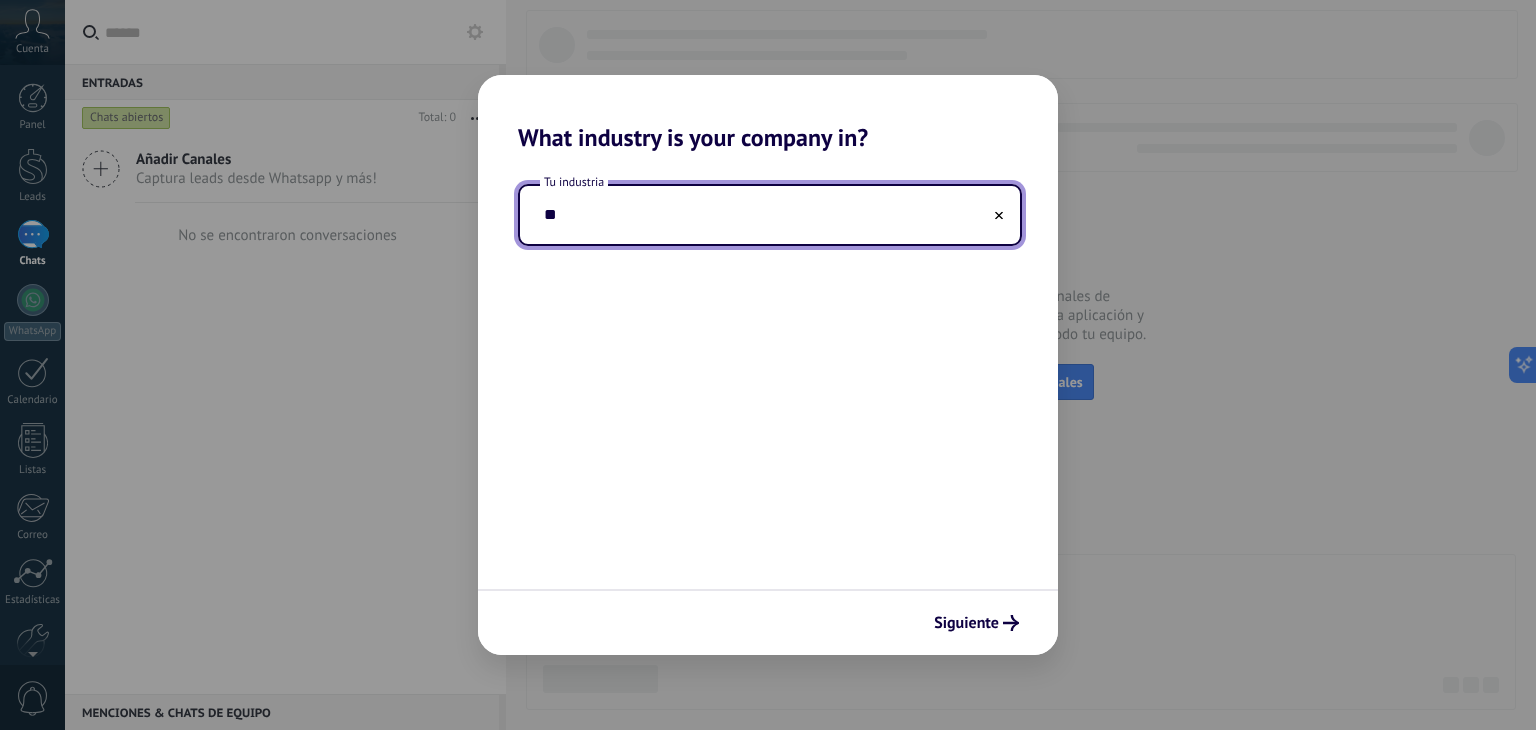 type on "*" 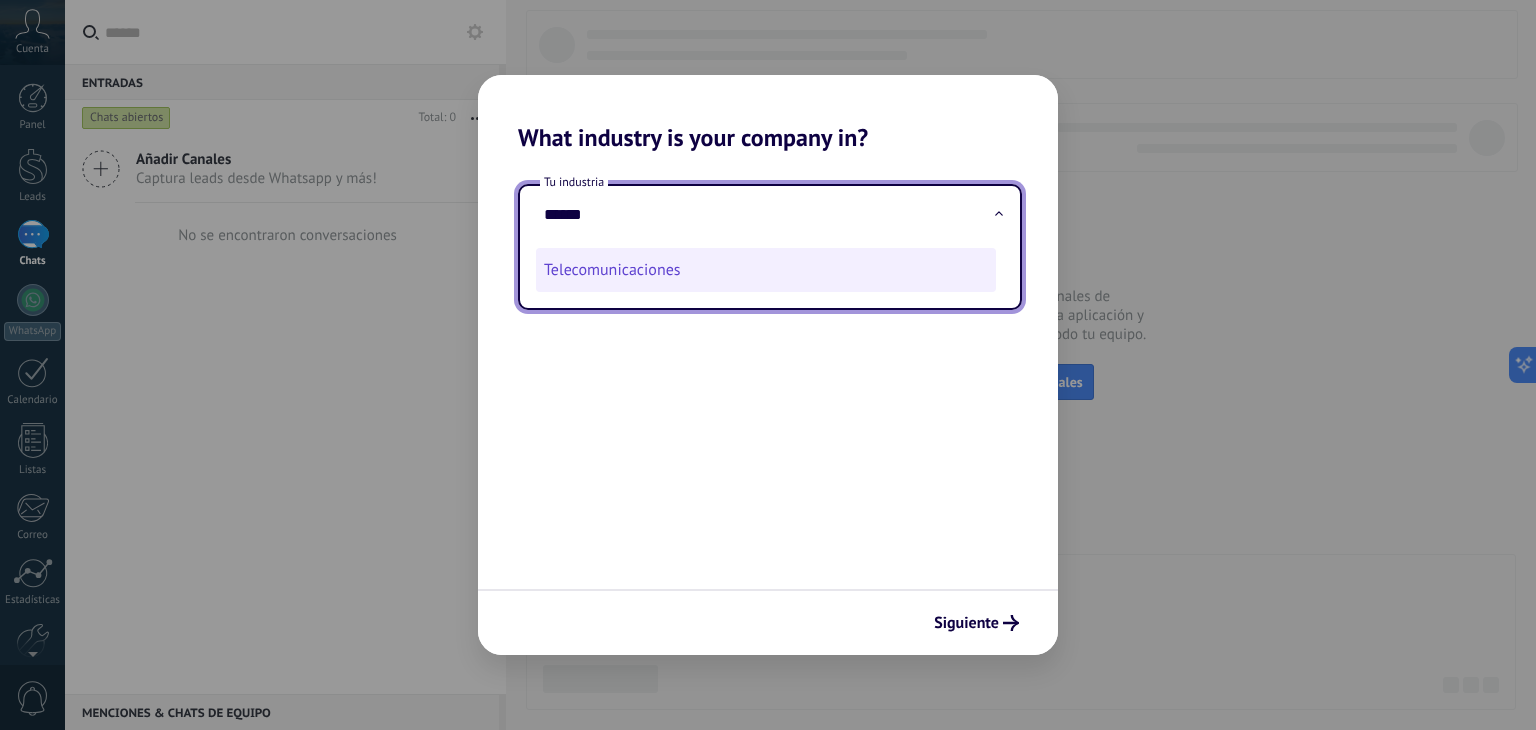 click on "Telecomunicaciones" at bounding box center (766, 270) 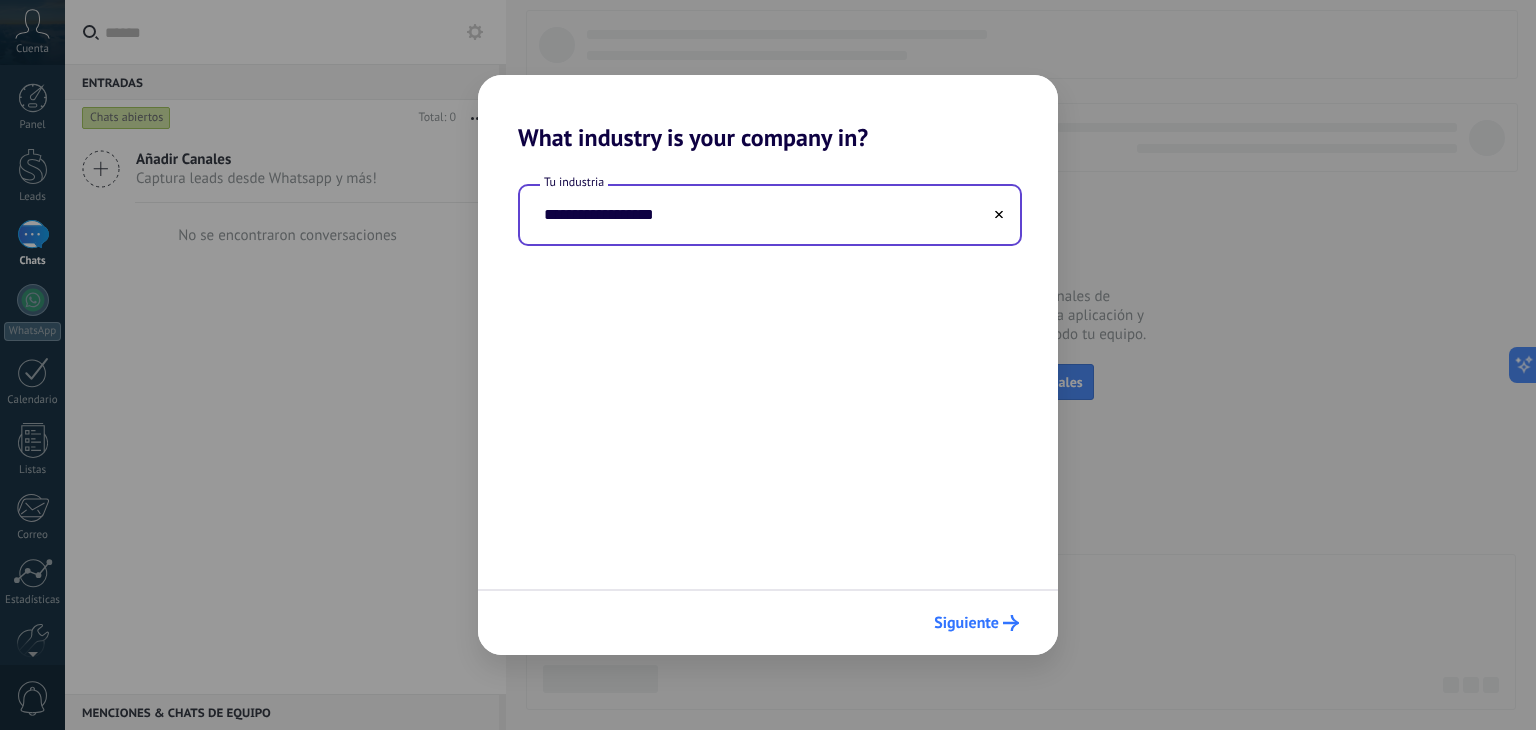click on "Siguiente" at bounding box center [966, 623] 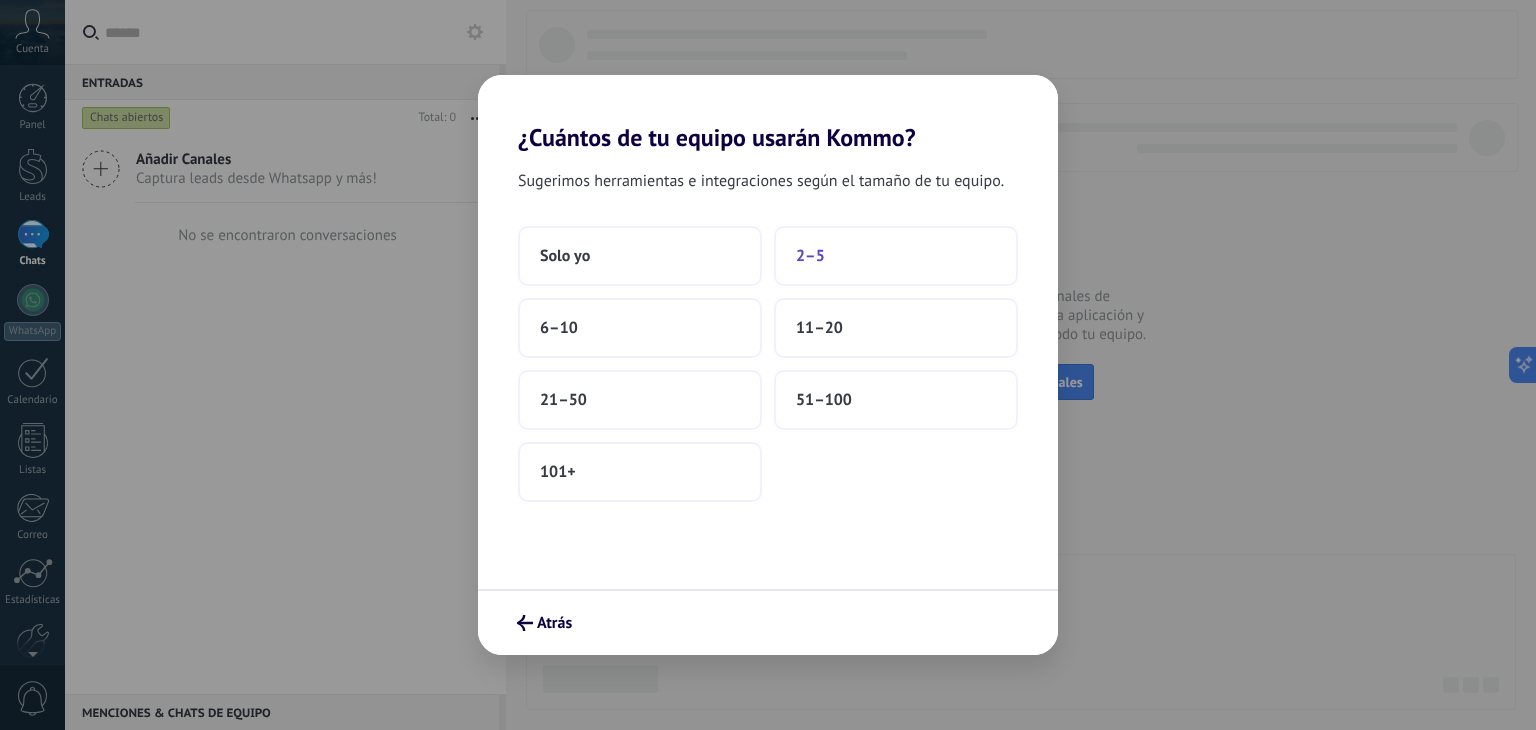 click on "2–5" at bounding box center (896, 256) 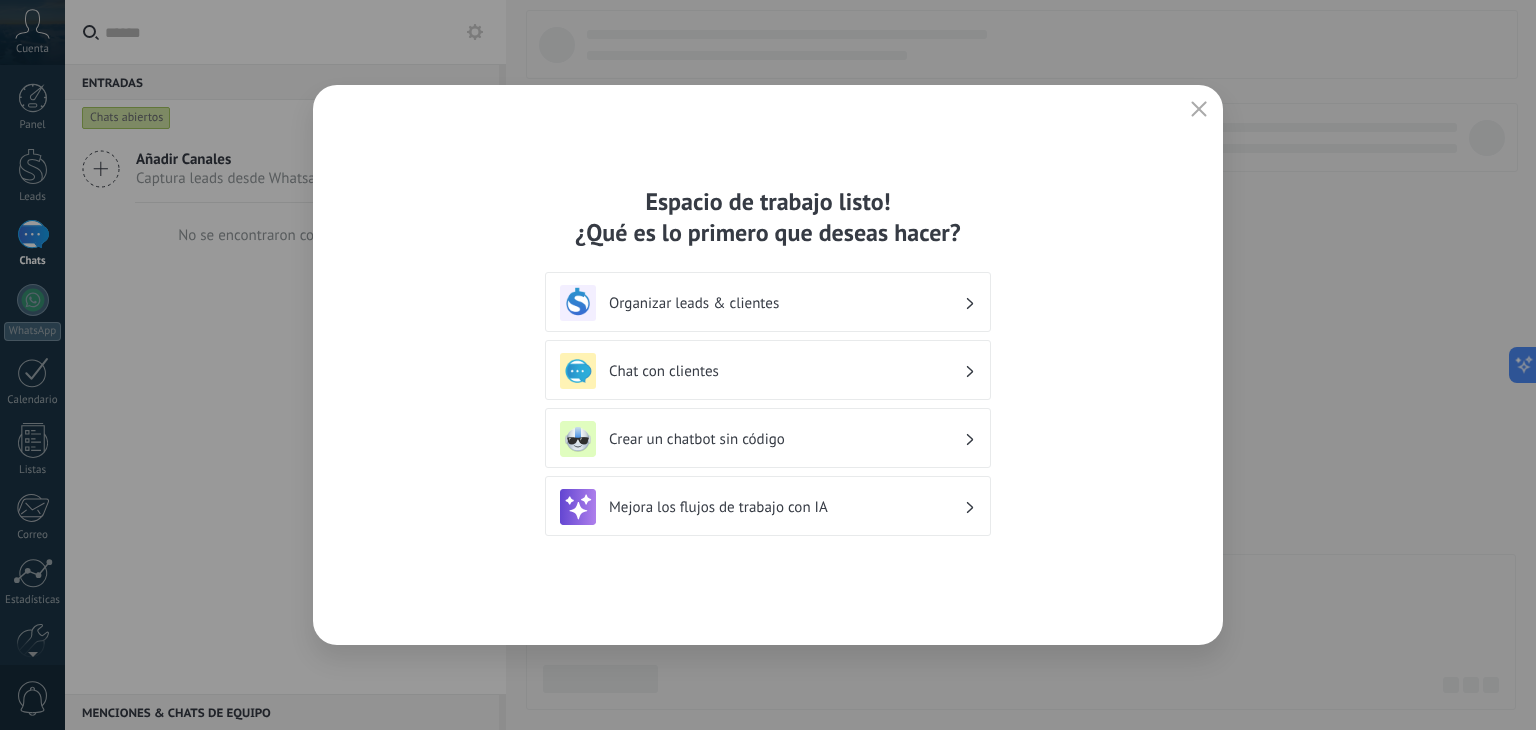 click on "Organizar leads & clientes" at bounding box center [768, 303] 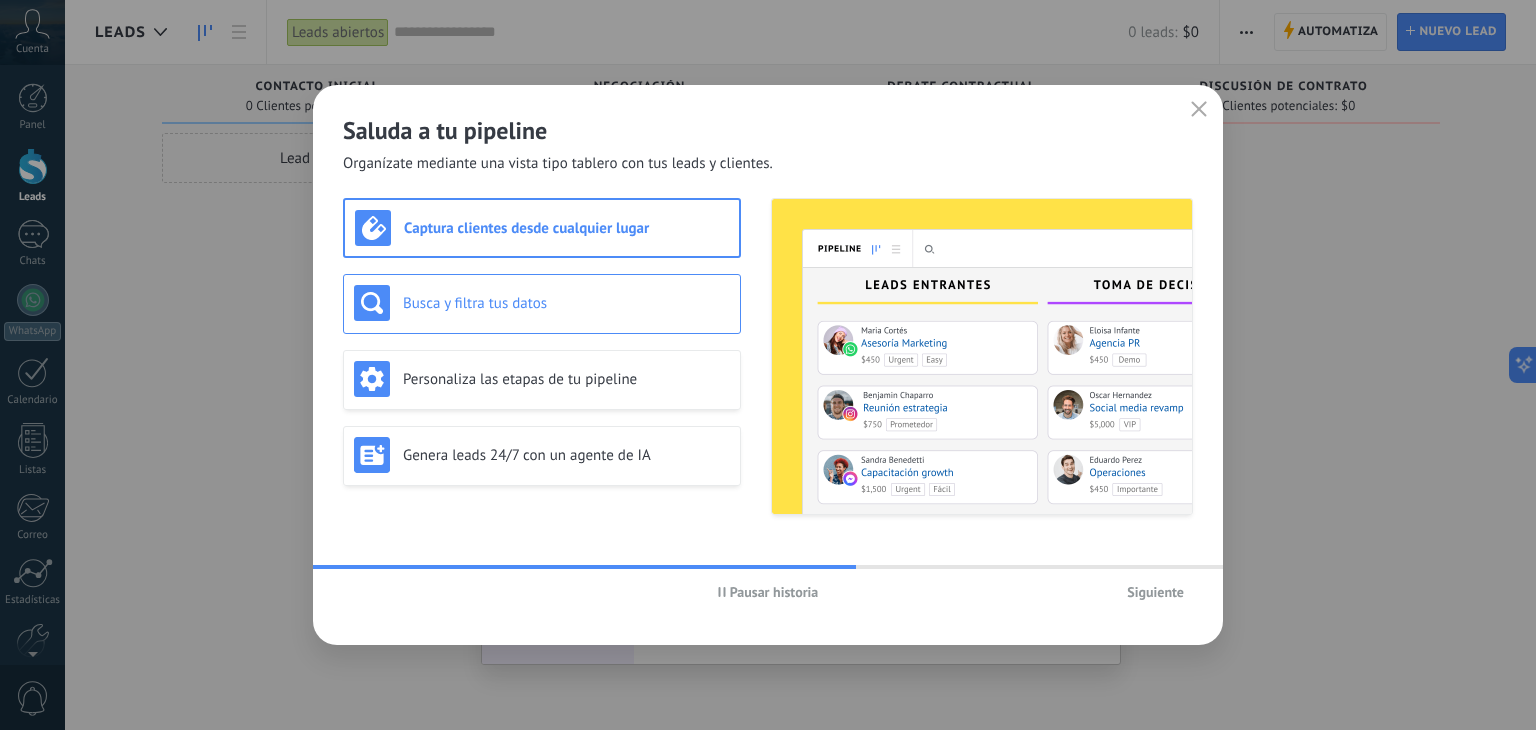 click on "Busca y filtra tus datos" at bounding box center (566, 303) 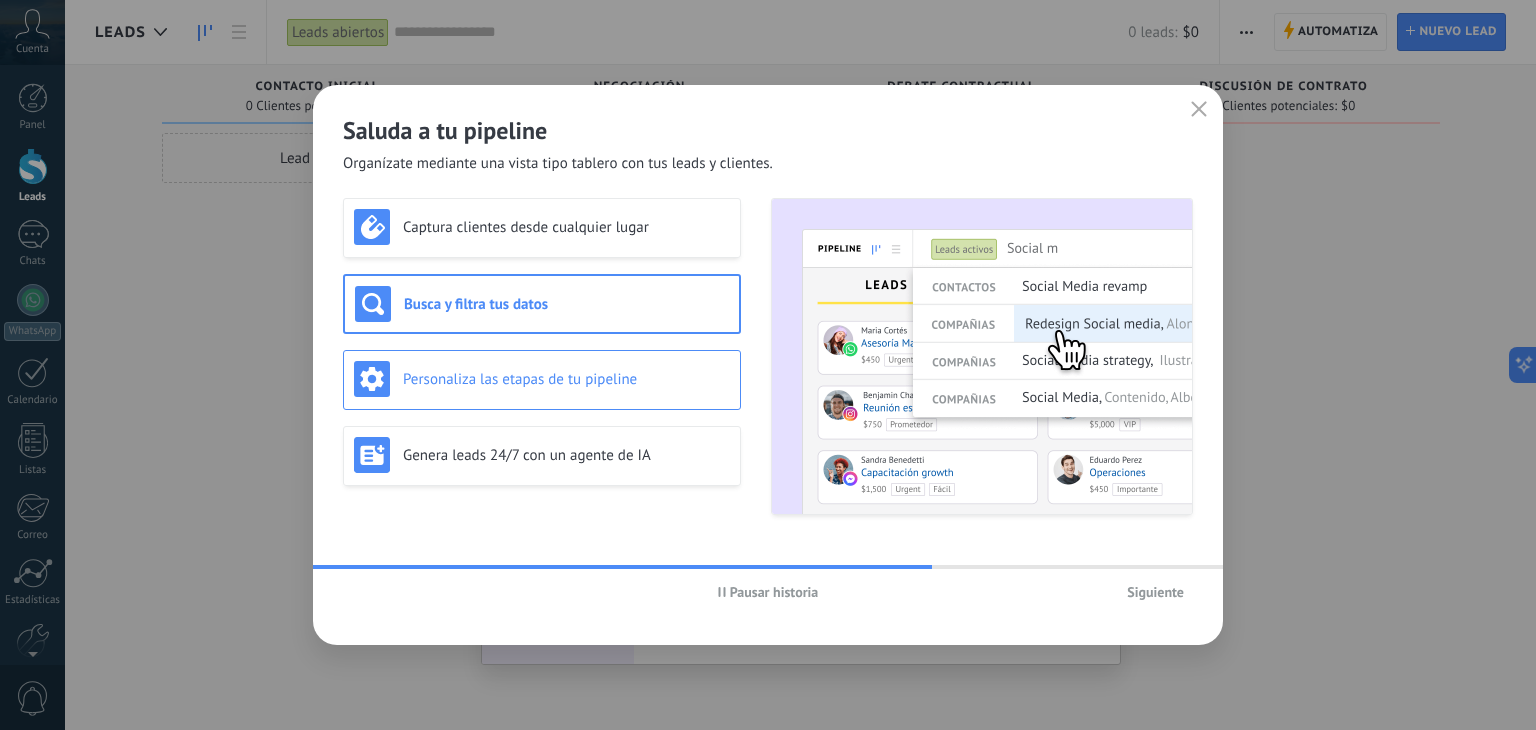 click on "Personaliza las etapas de tu pipeline" at bounding box center [566, 379] 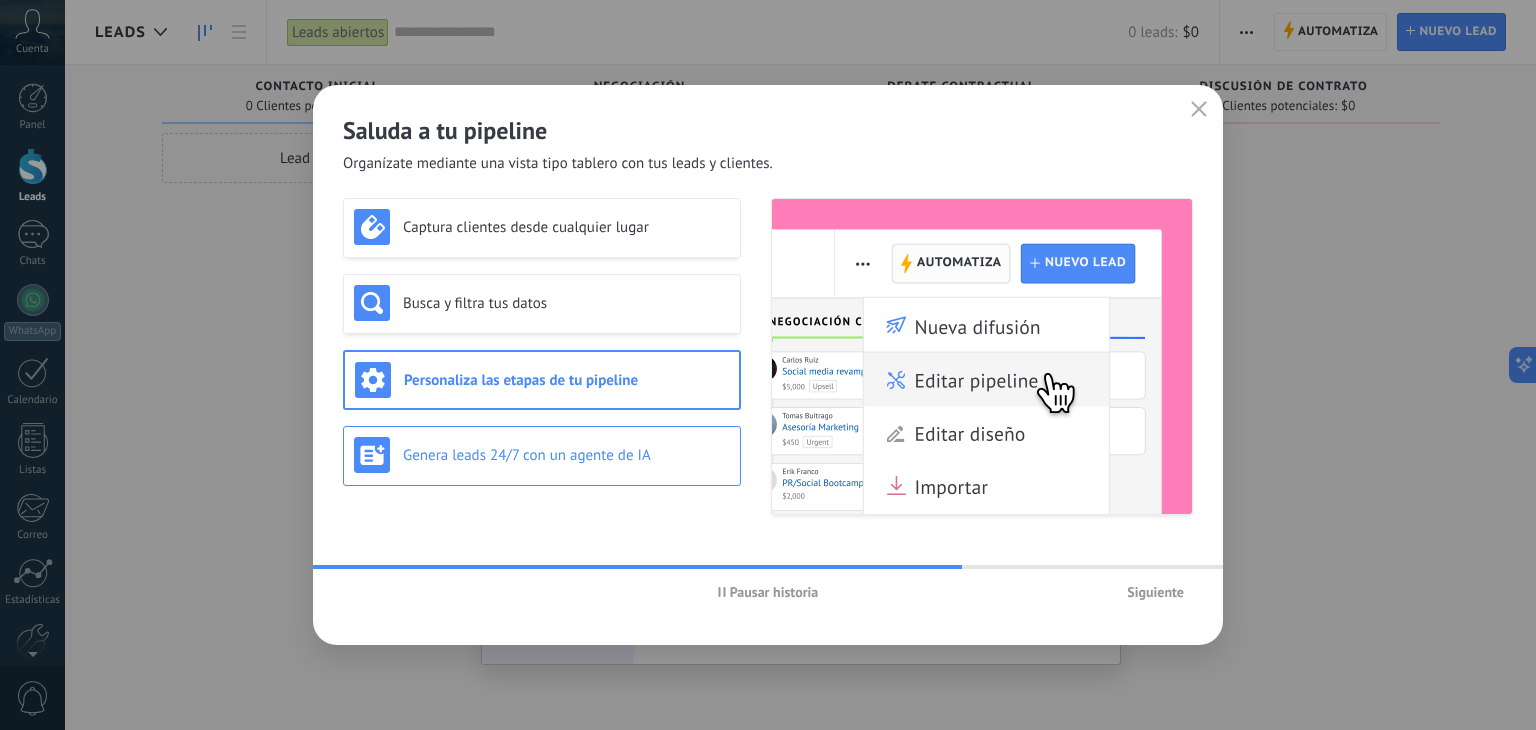 click on "Genera leads 24/7 con un agente de IA" at bounding box center [542, 455] 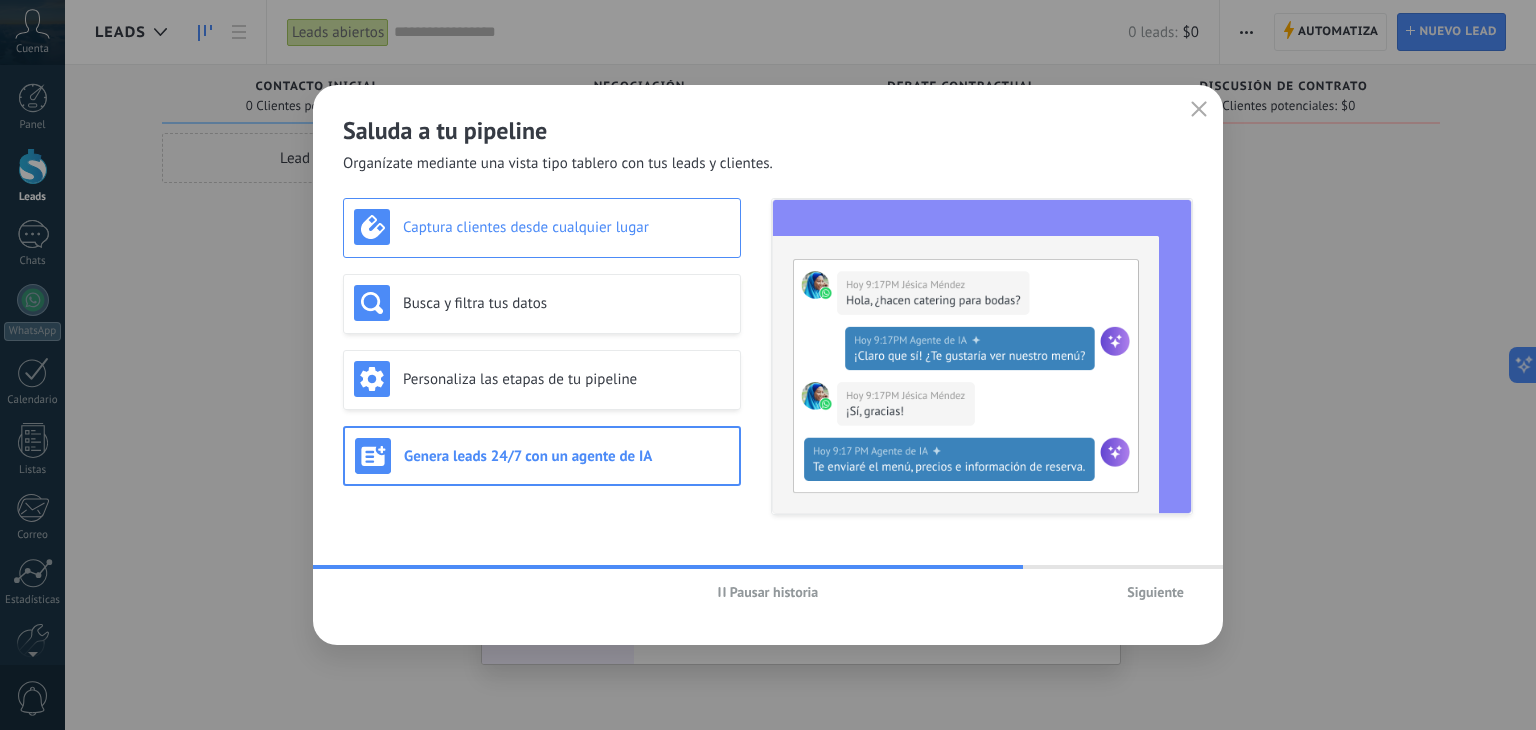 click on "Captura clientes desde cualquier lugar" at bounding box center (542, 228) 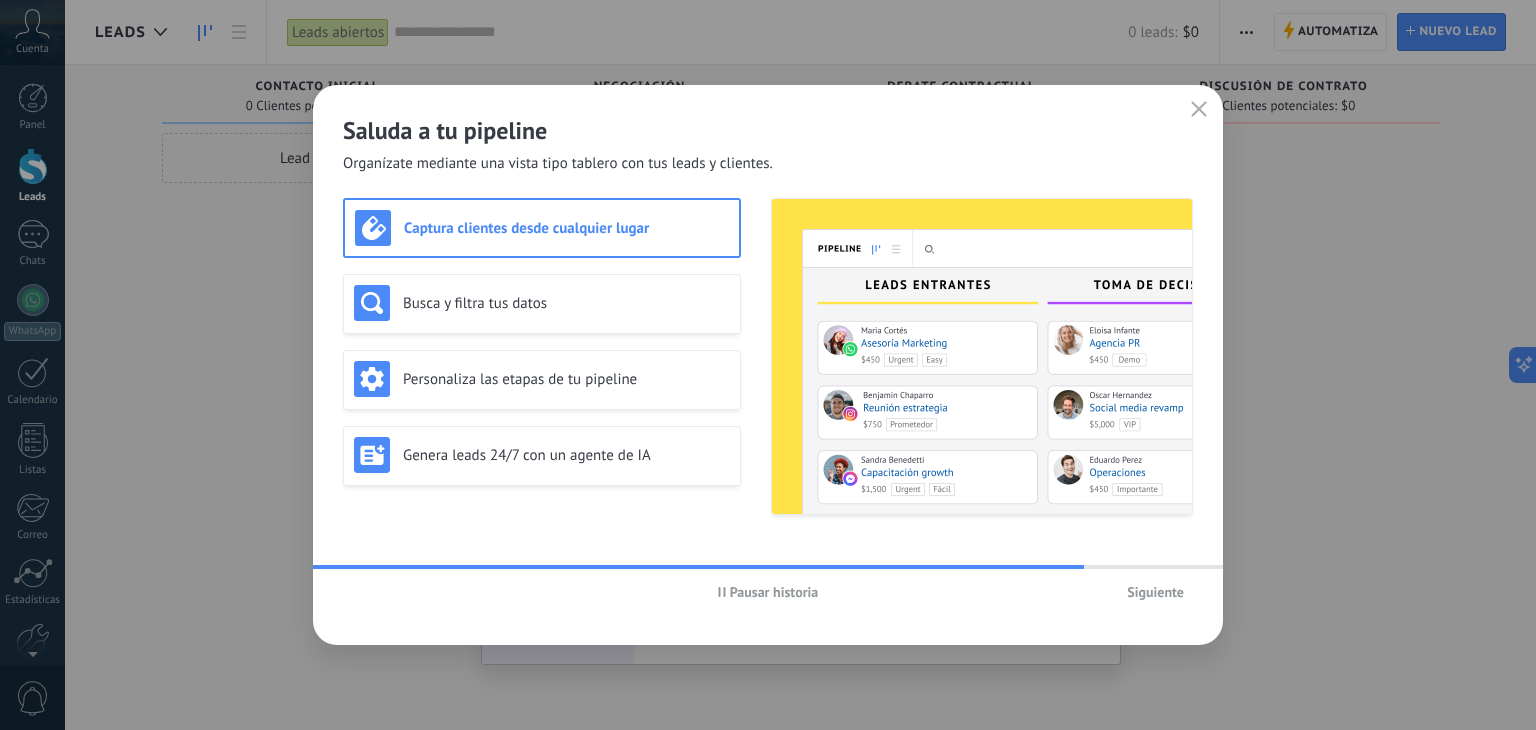 click on "Siguiente" at bounding box center [1155, 592] 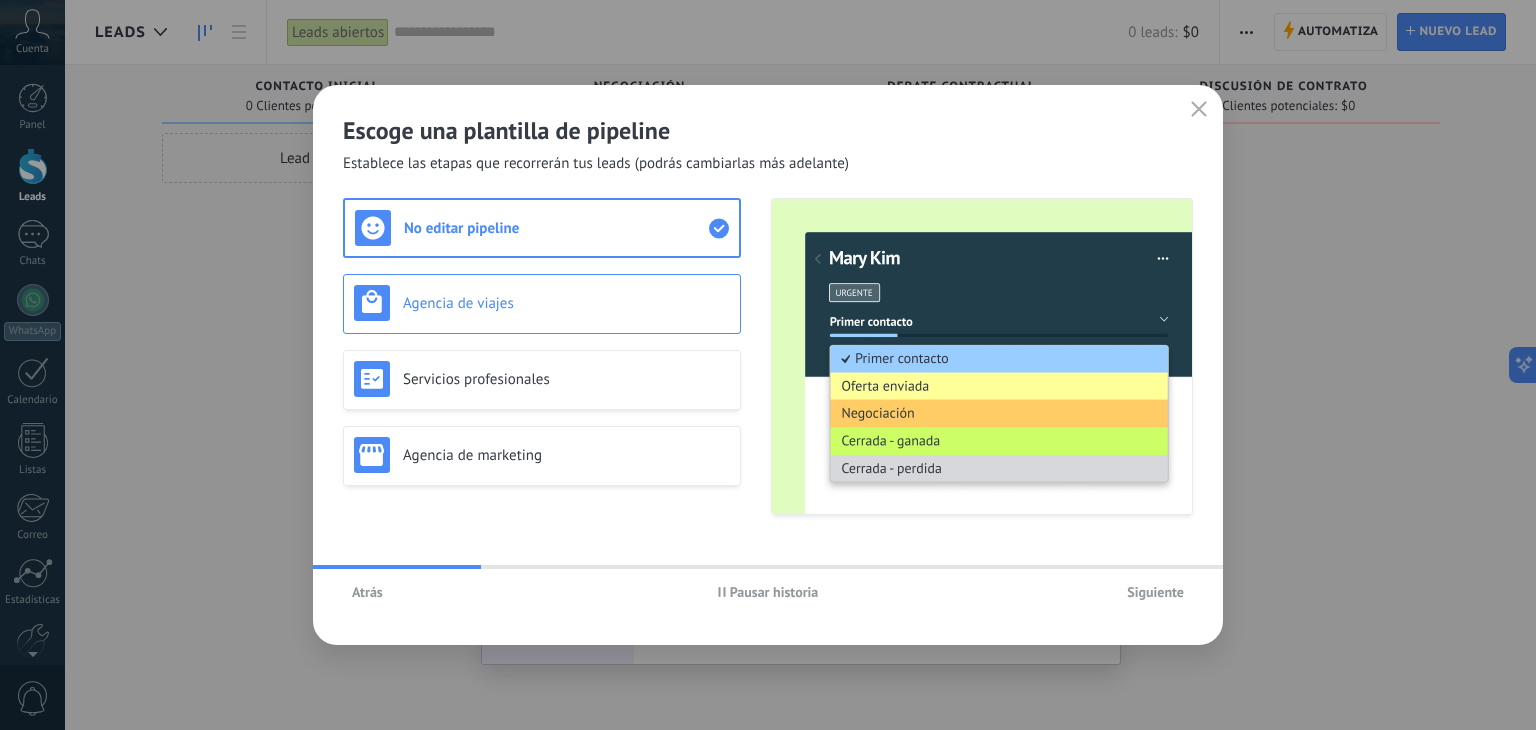 click on "Agencia de viajes" at bounding box center (542, 303) 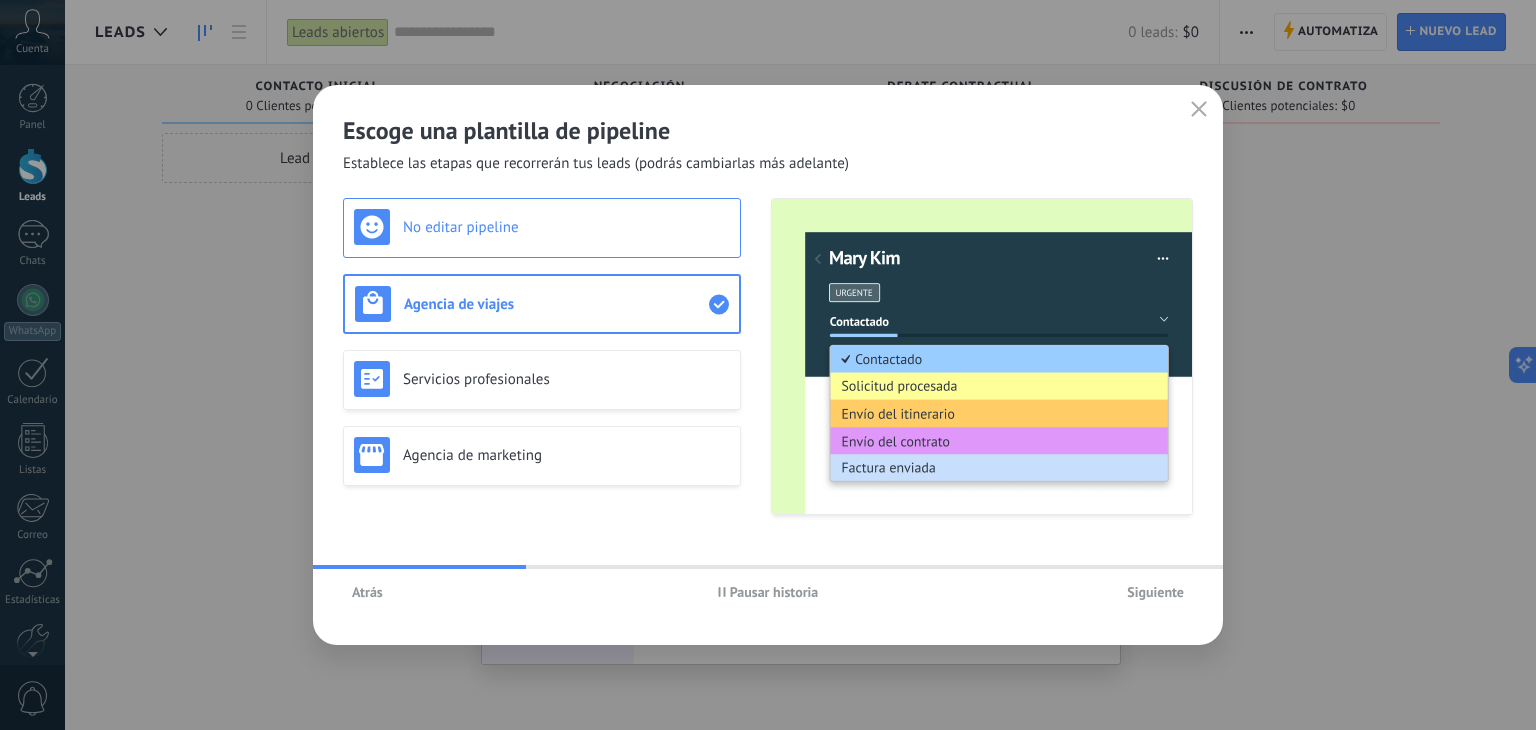 click on "No editar pipeline" at bounding box center (566, 227) 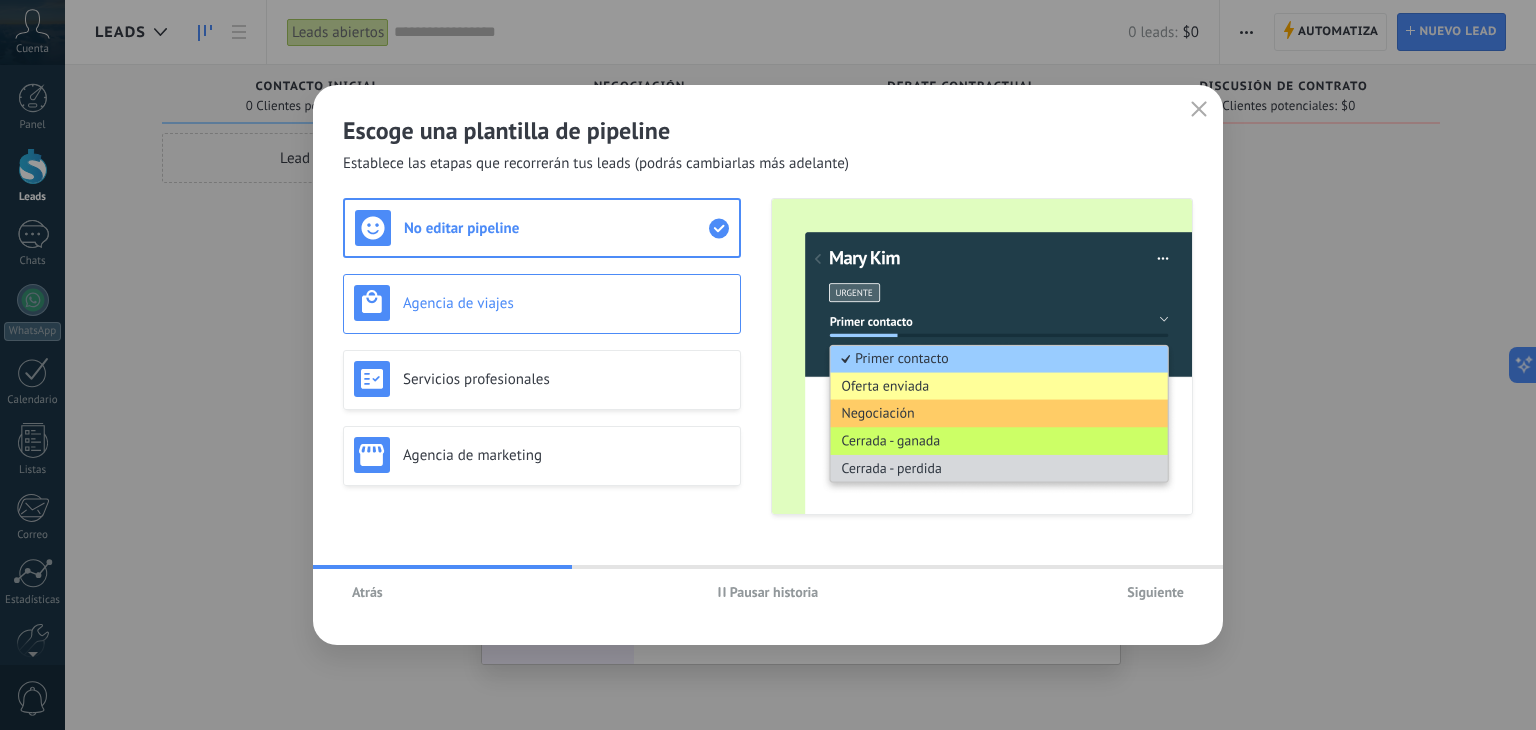 click on "Agencia de viajes" at bounding box center [566, 303] 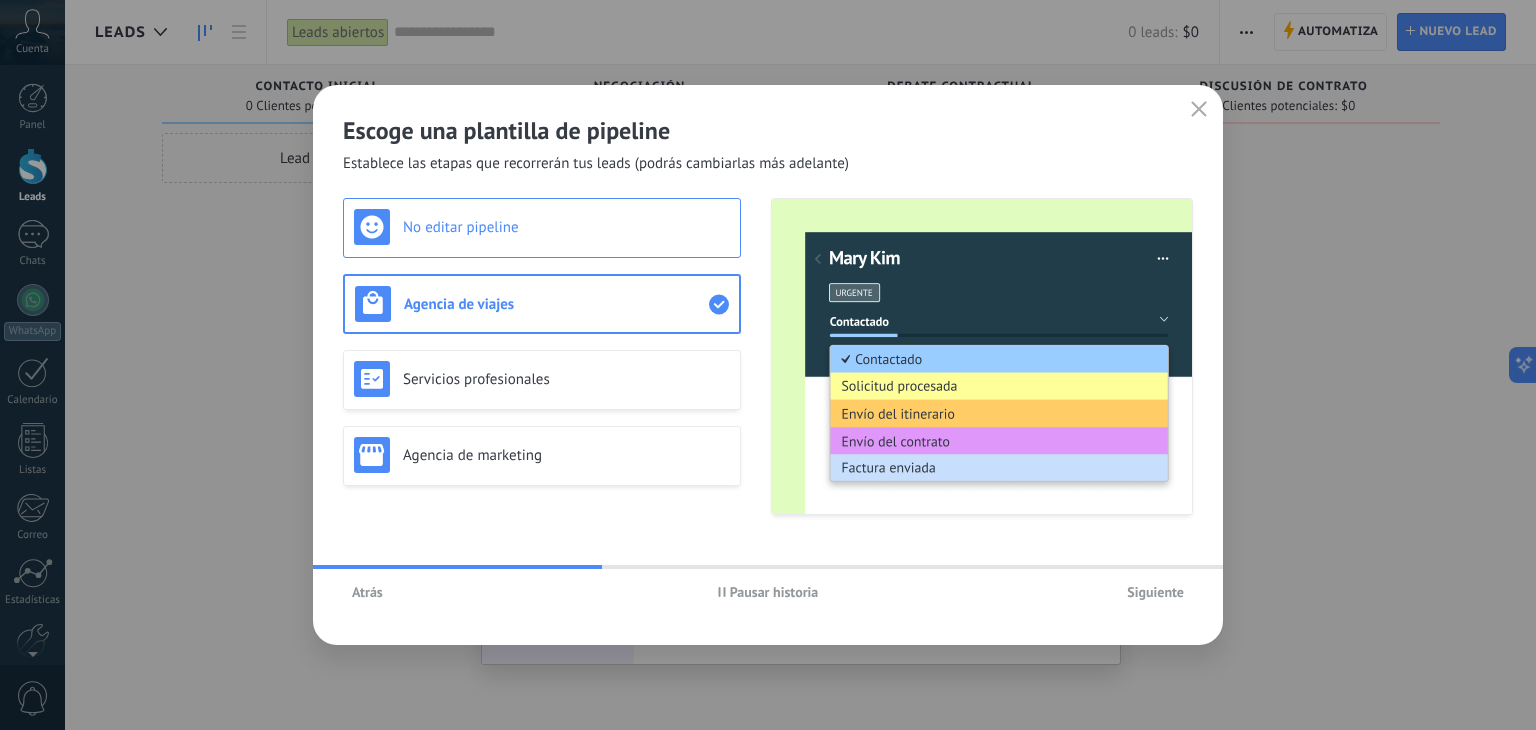 click on "No editar pipeline" at bounding box center (542, 227) 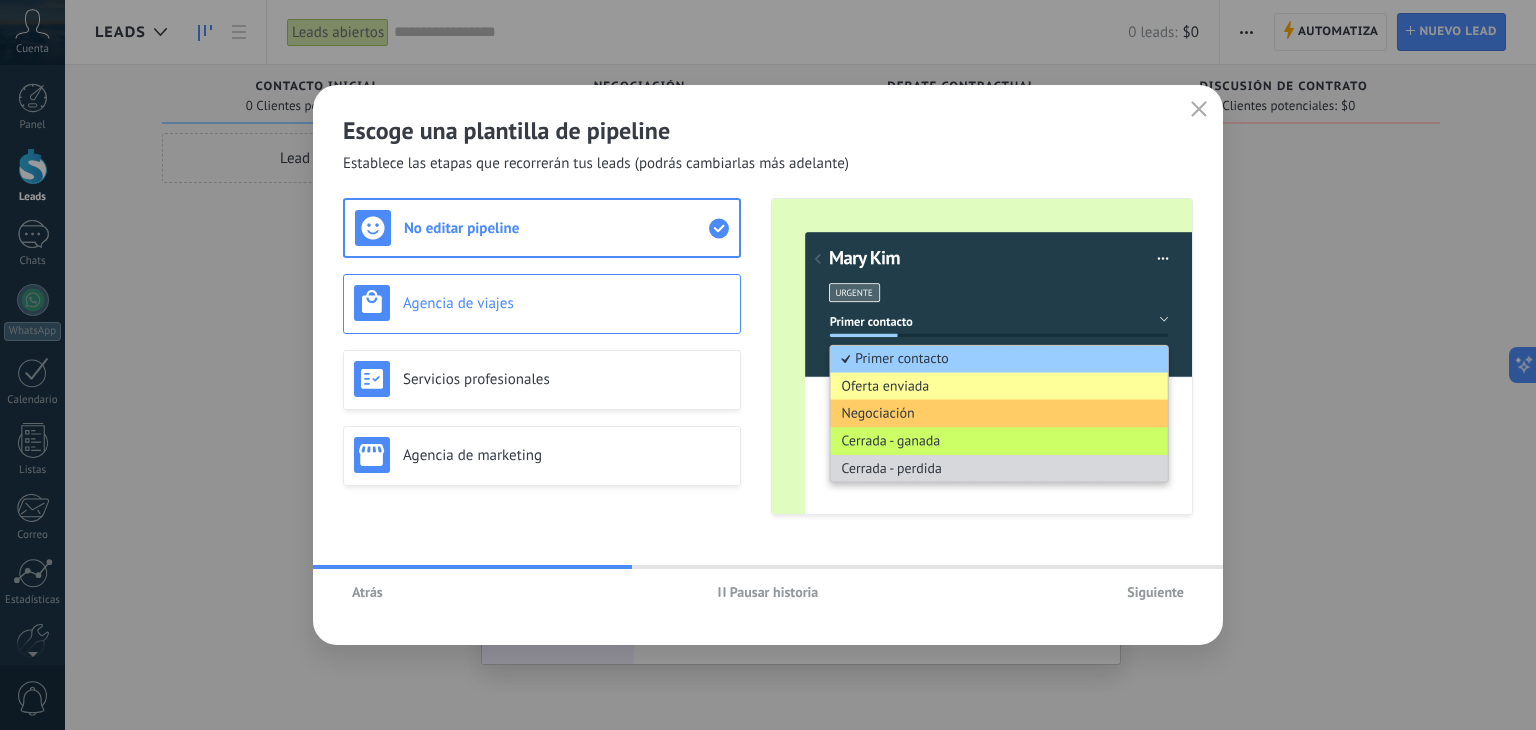 click on "Agencia de viajes" at bounding box center (542, 304) 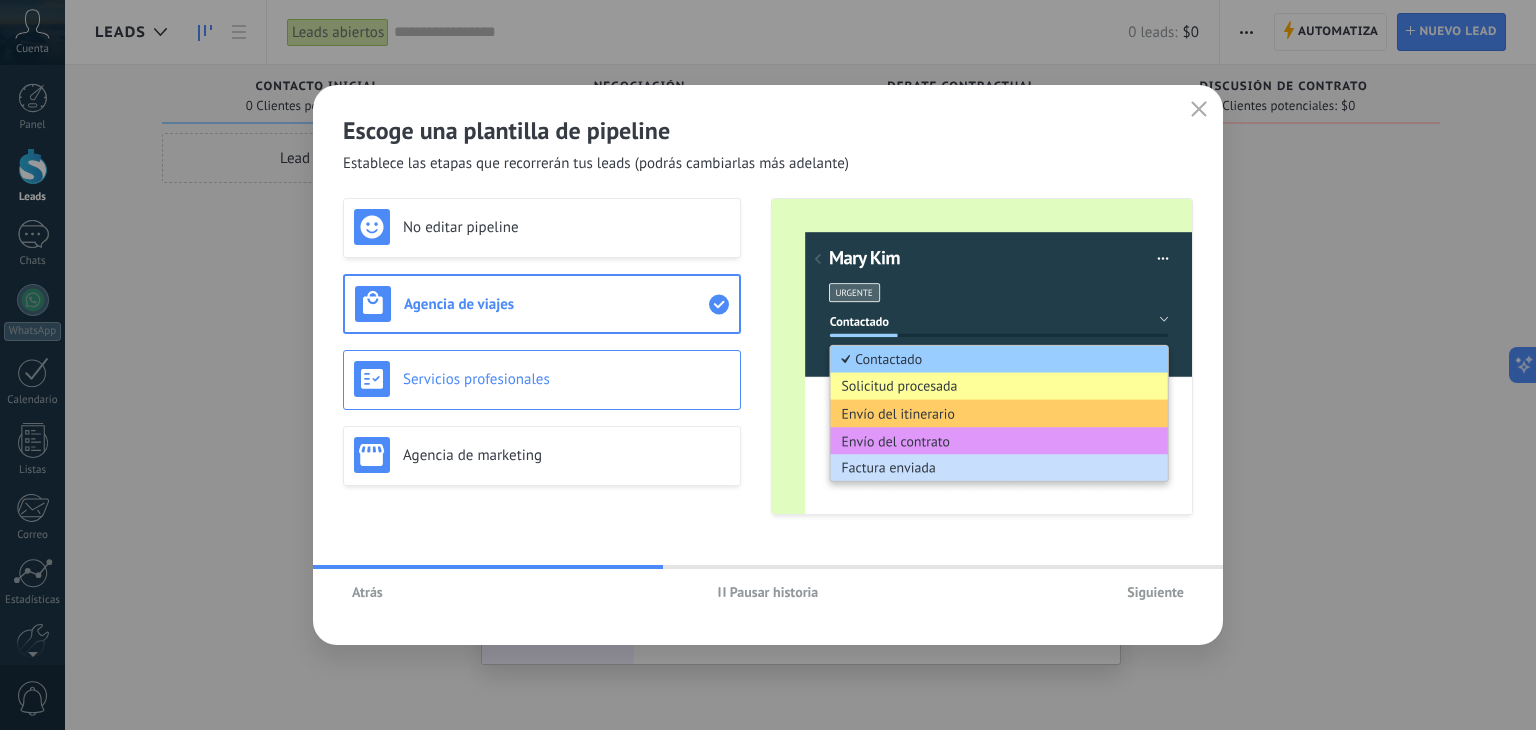 click on "Servicios profesionales" at bounding box center (566, 379) 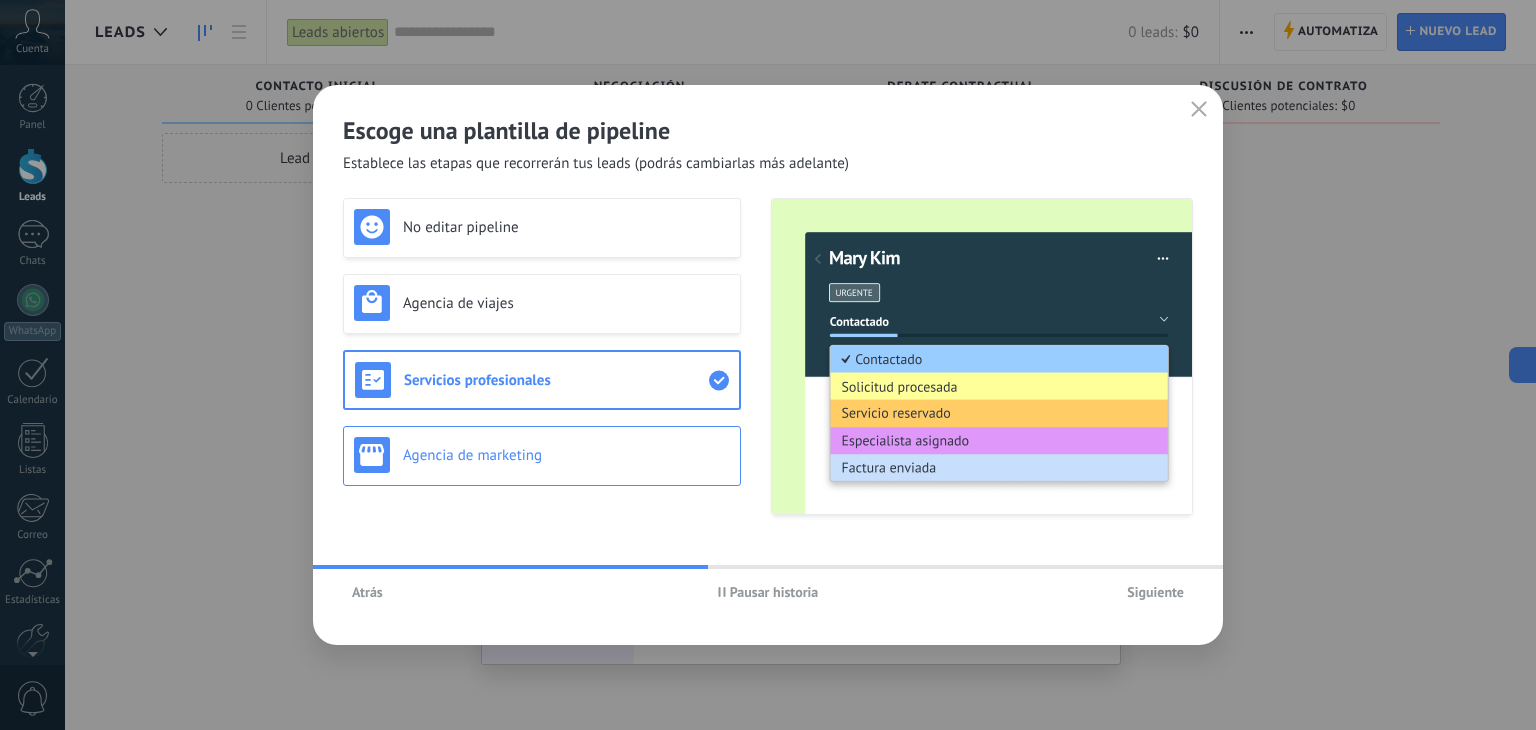 click on "Agencia de marketing" at bounding box center (542, 455) 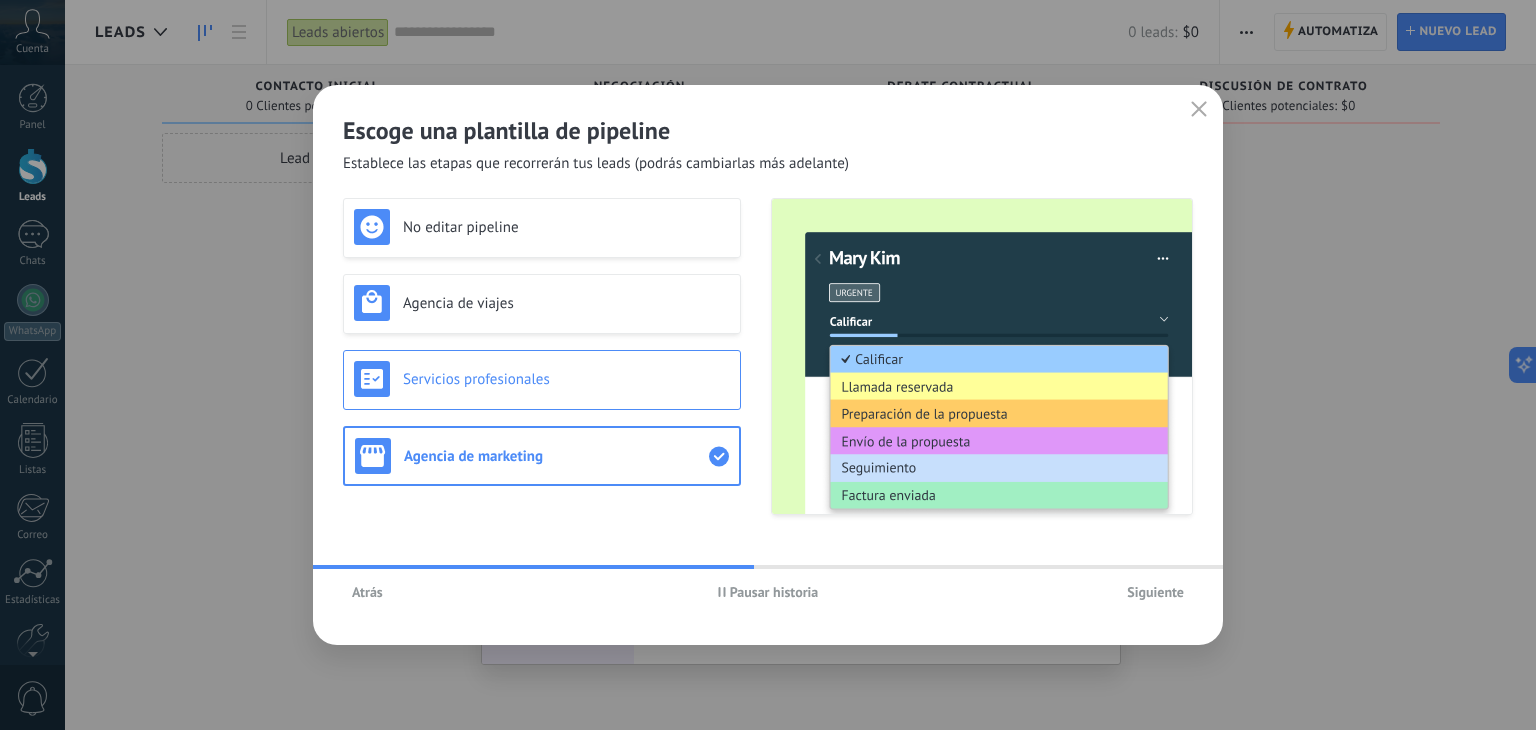 click on "Servicios profesionales" at bounding box center (566, 379) 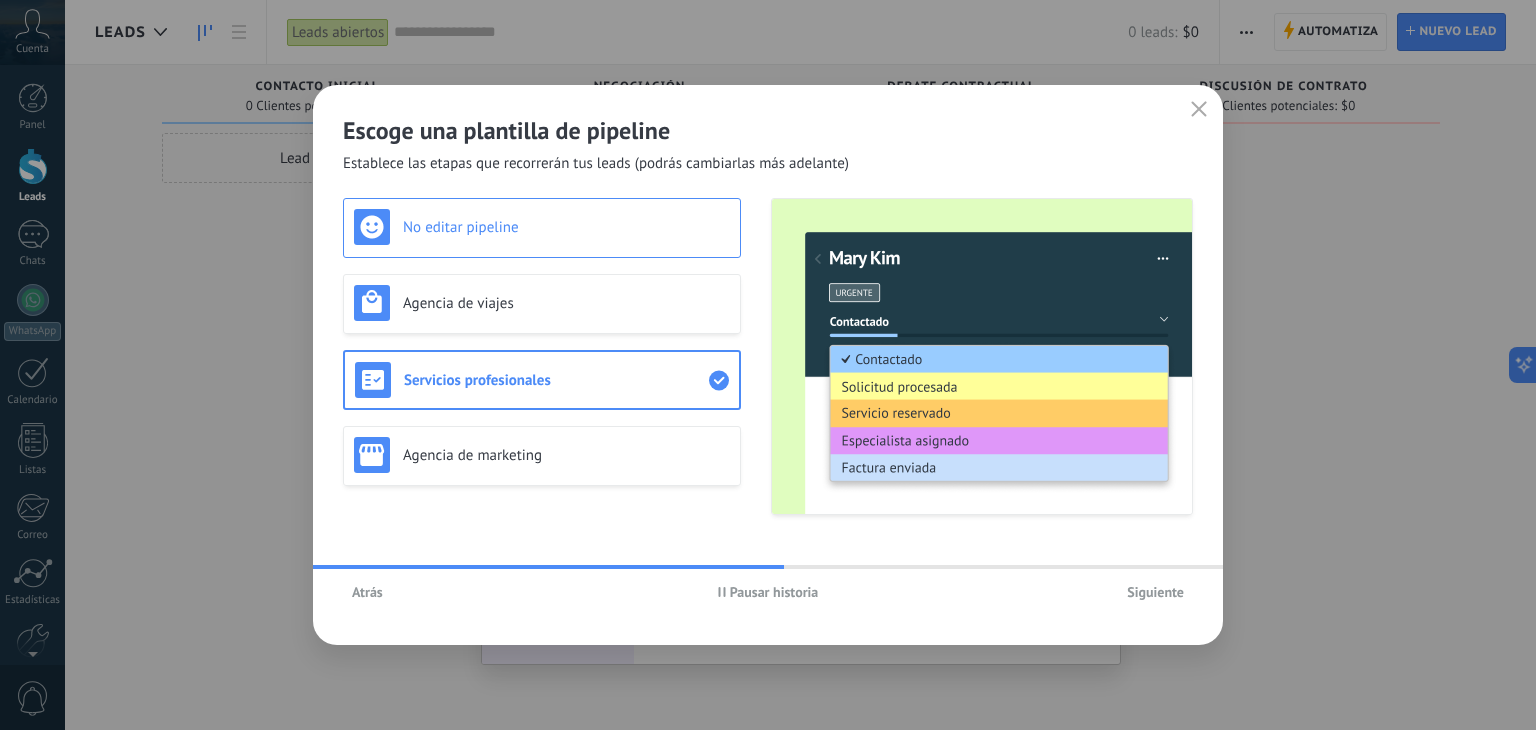 click on "No editar pipeline" at bounding box center (542, 228) 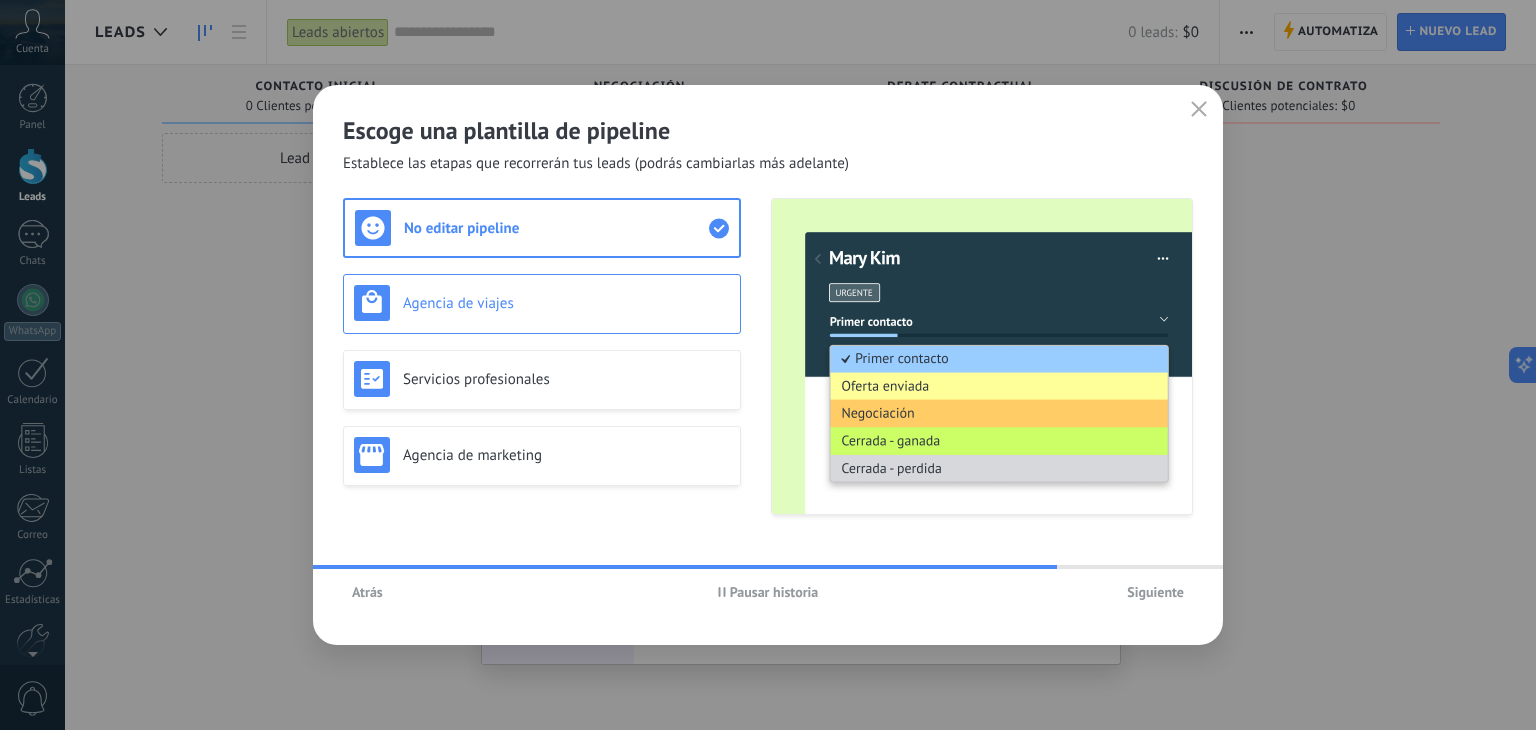 click on "Agencia de viajes" at bounding box center (566, 303) 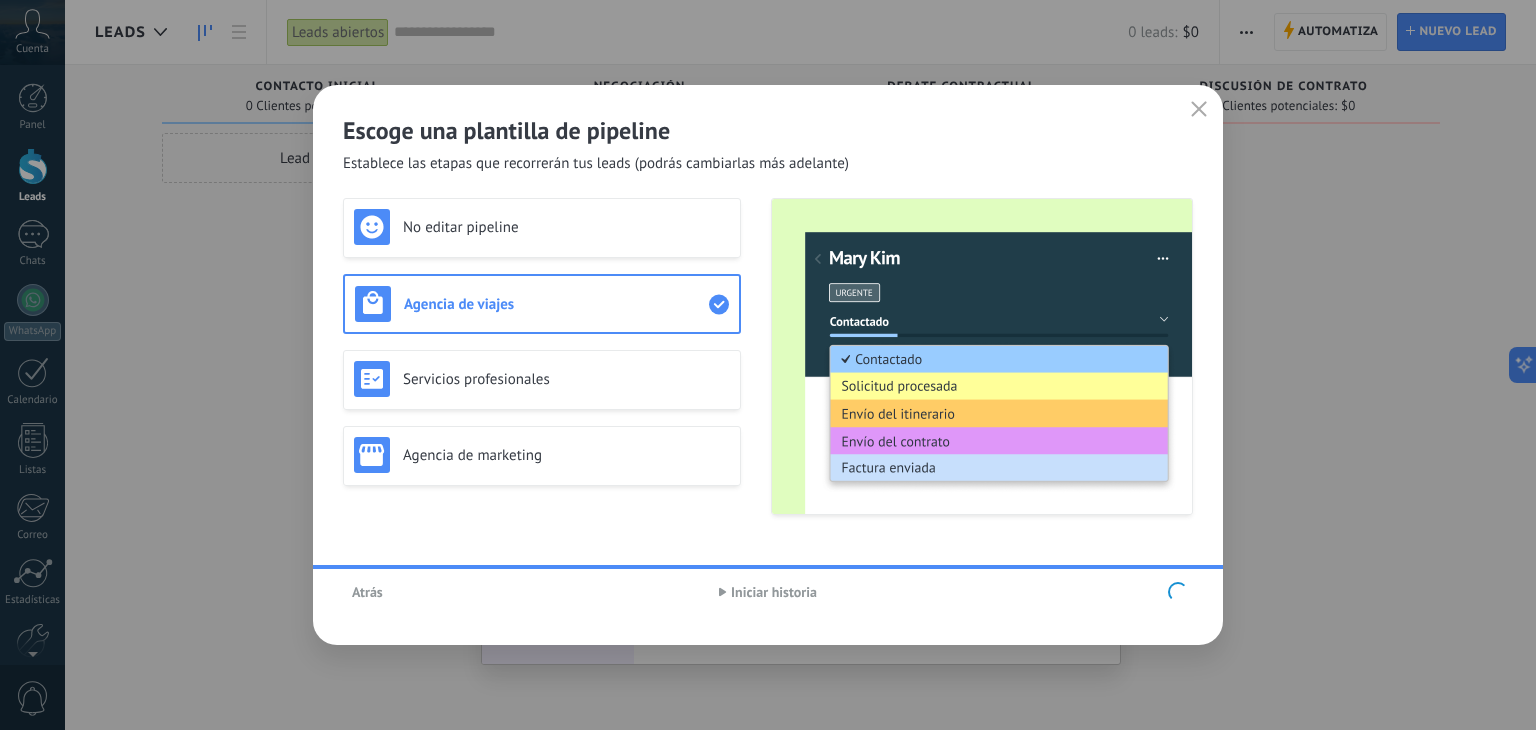 click on "No editar pipeline Agencia de viajes Servicios profesionales Agencia de marketing" at bounding box center (542, 356) 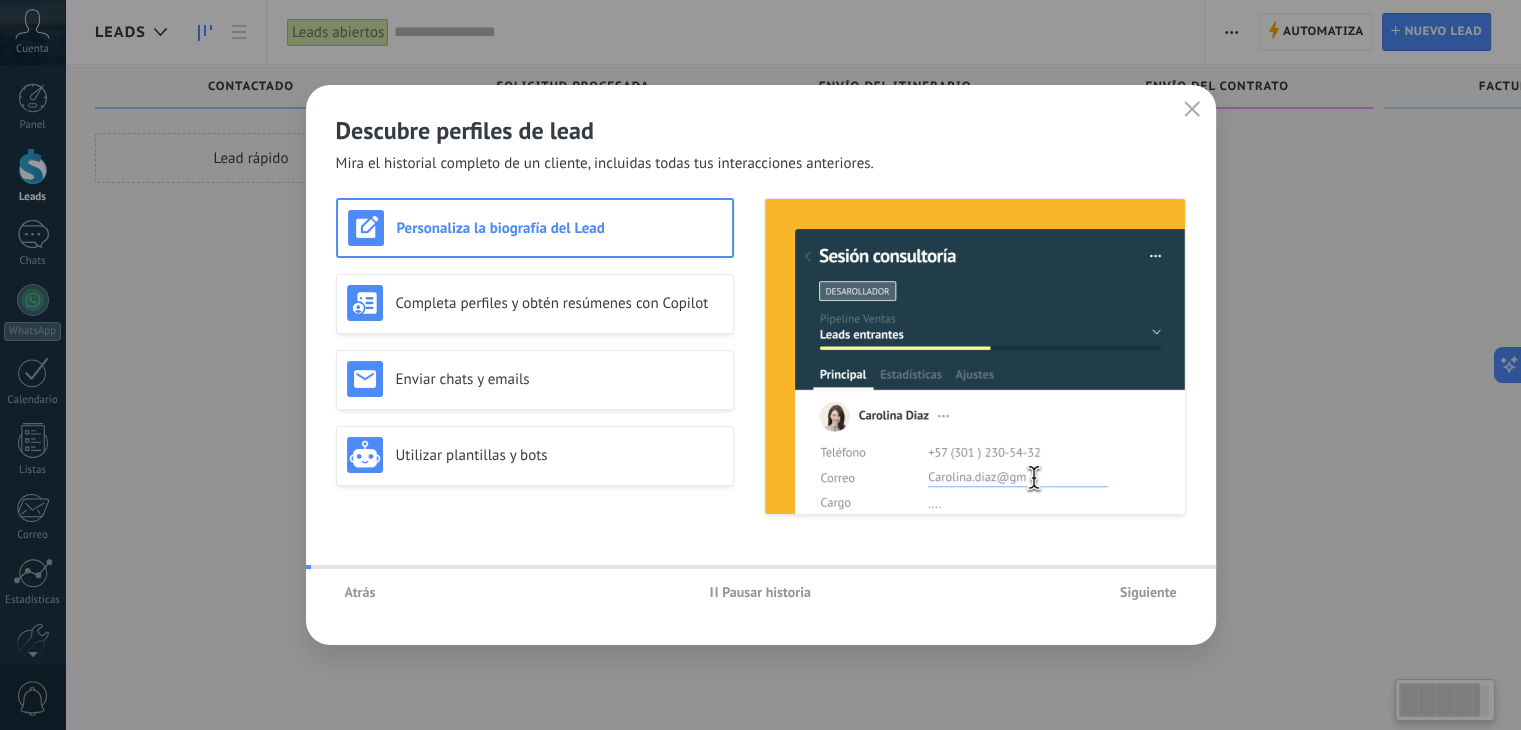 click on "Enviar chats y emails" at bounding box center (559, 379) 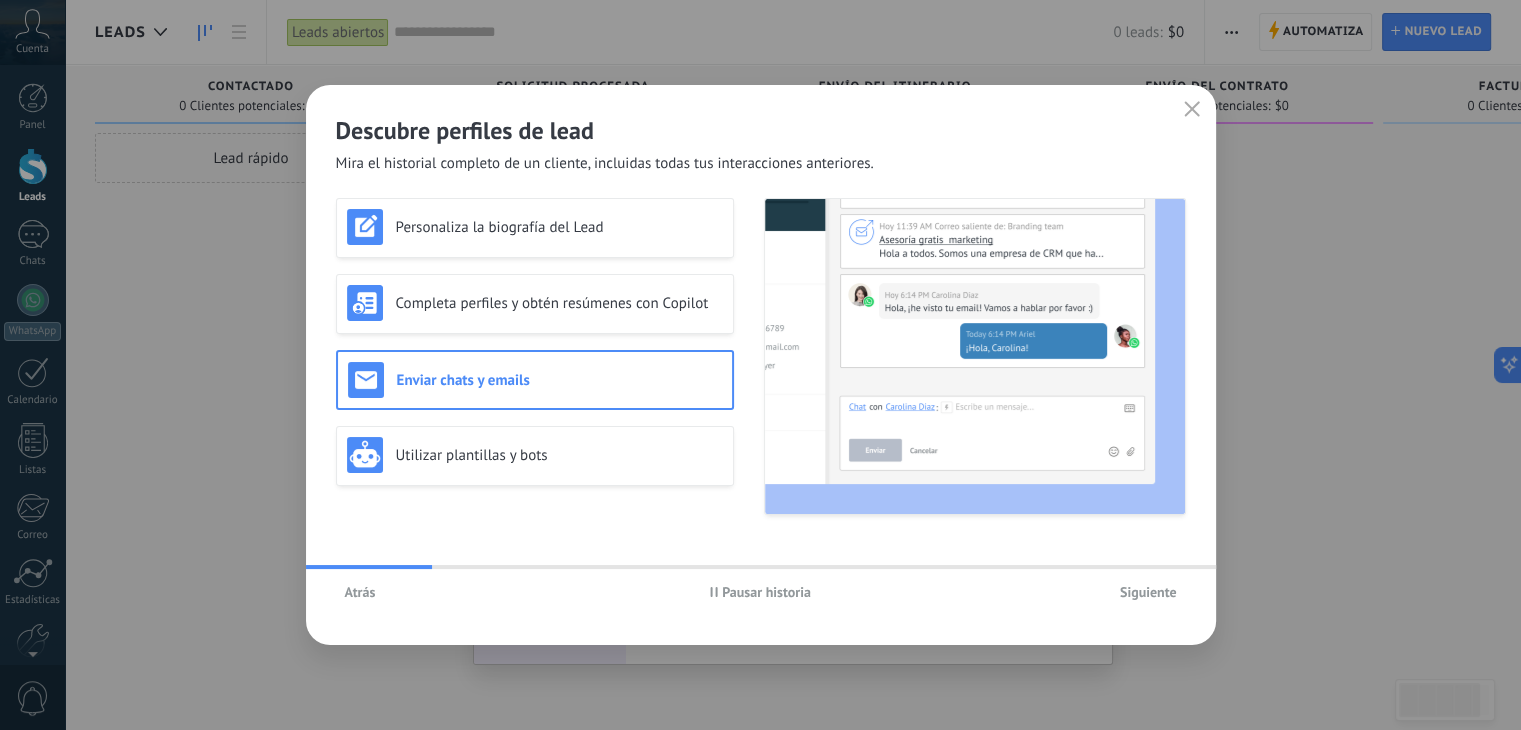 click on "Atrás" at bounding box center (360, 592) 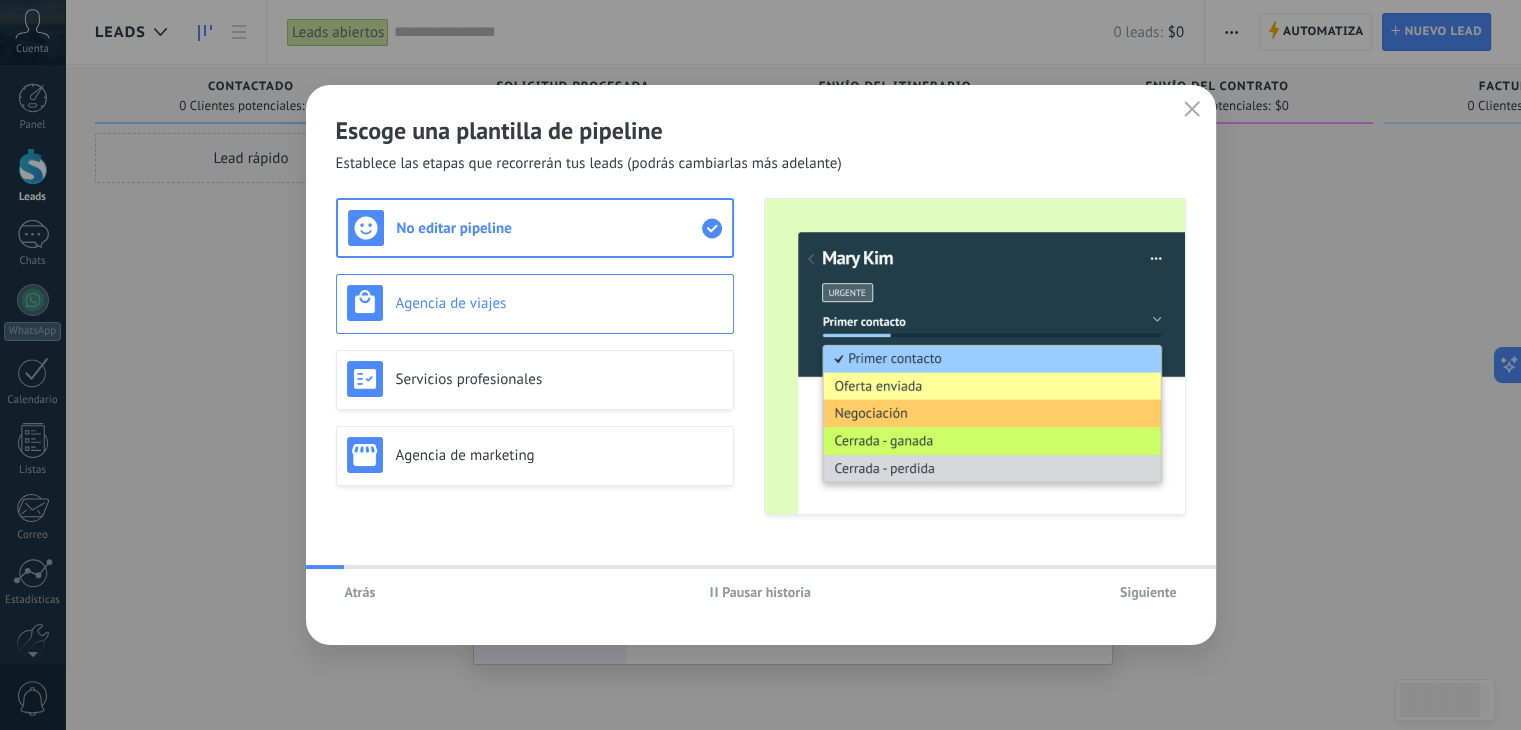 click on "Agencia de viajes" at bounding box center (559, 303) 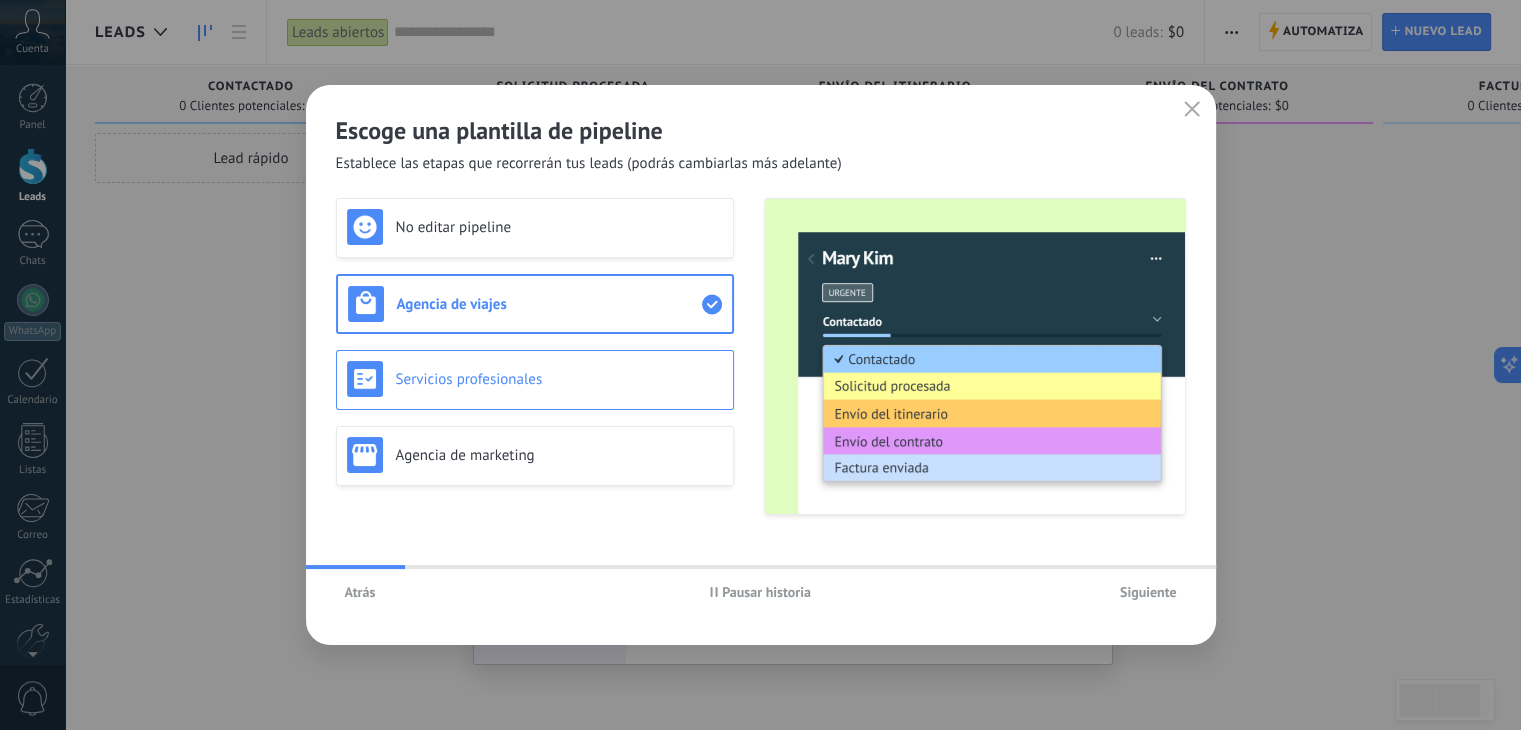 click on "Servicios profesionales" at bounding box center [559, 379] 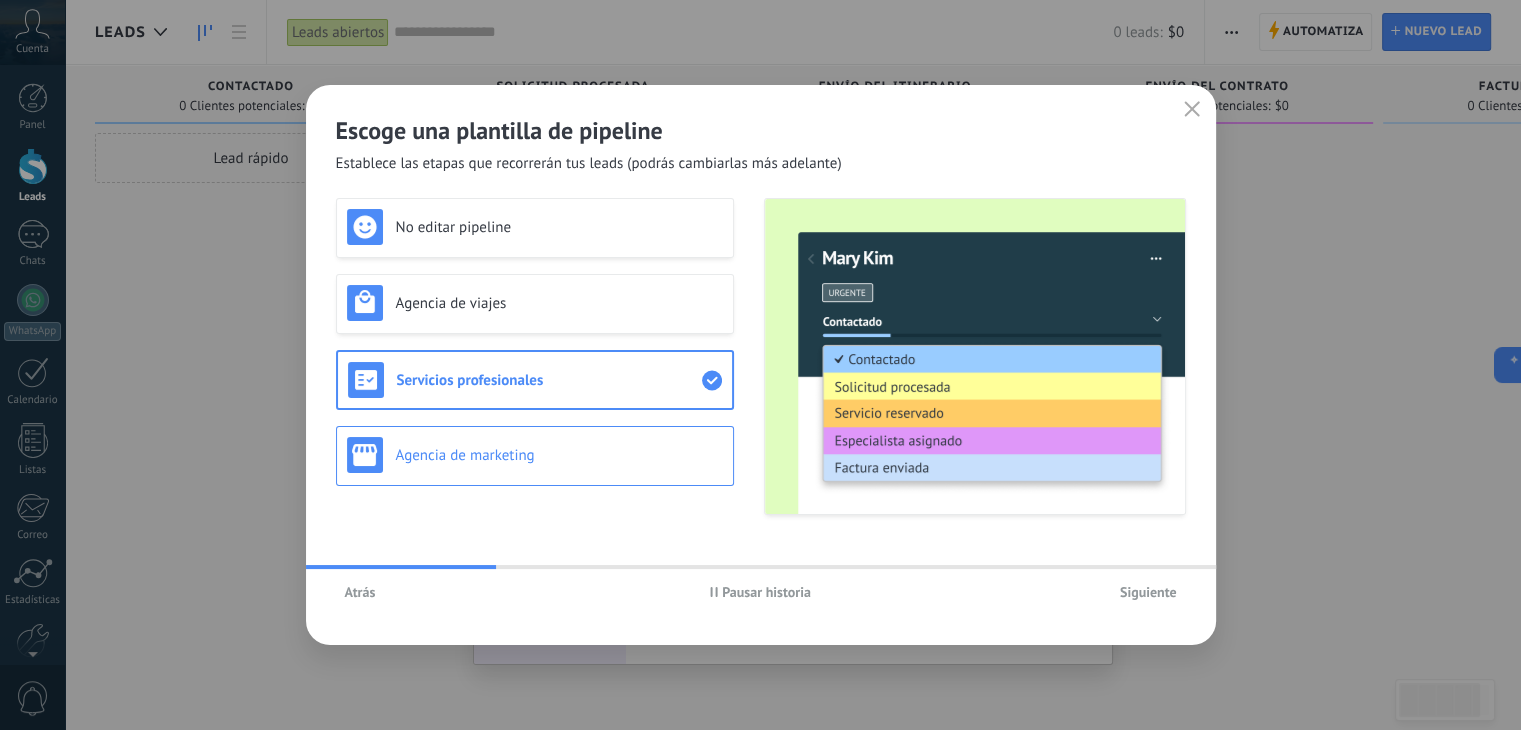 click on "Agencia de marketing" at bounding box center [559, 455] 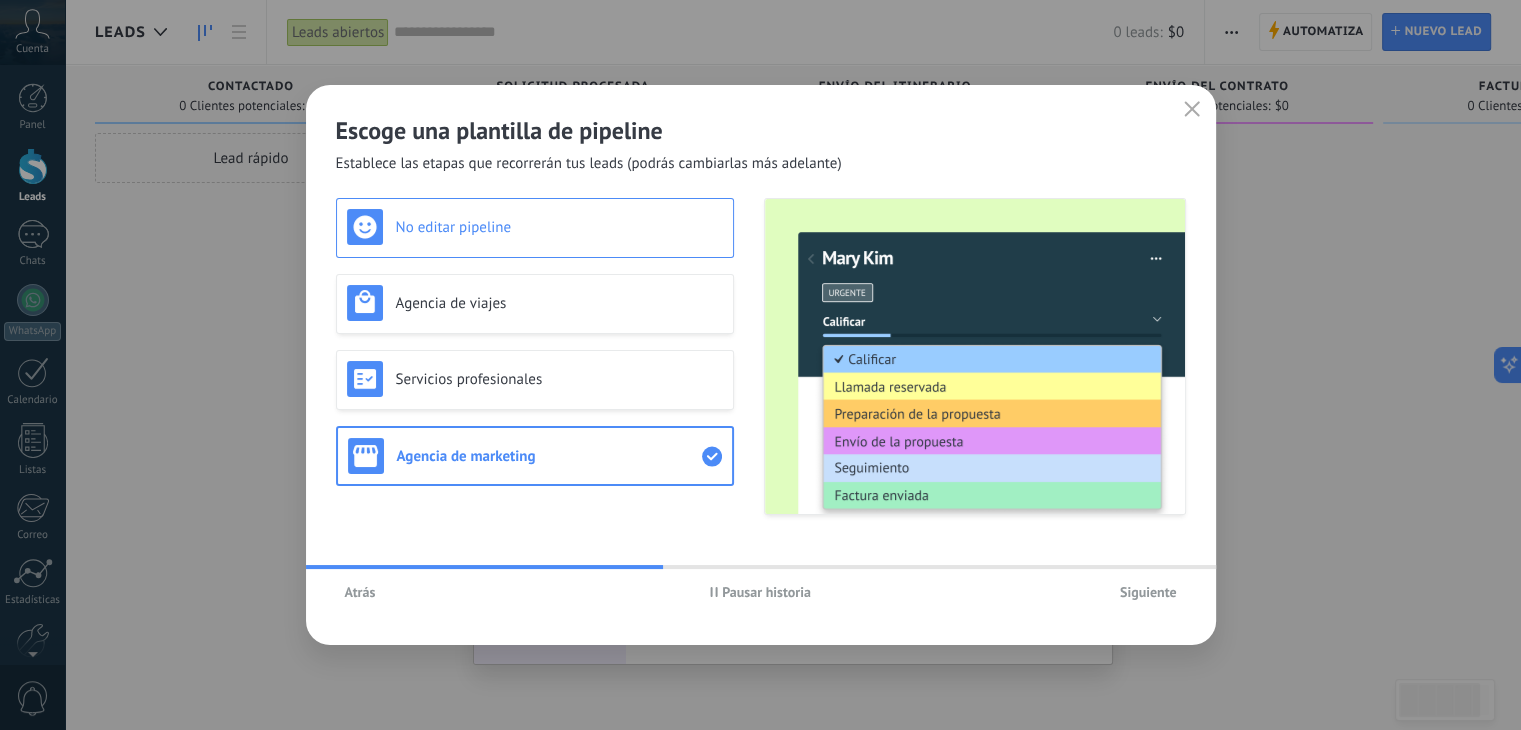 click on "No editar pipeline" at bounding box center (559, 227) 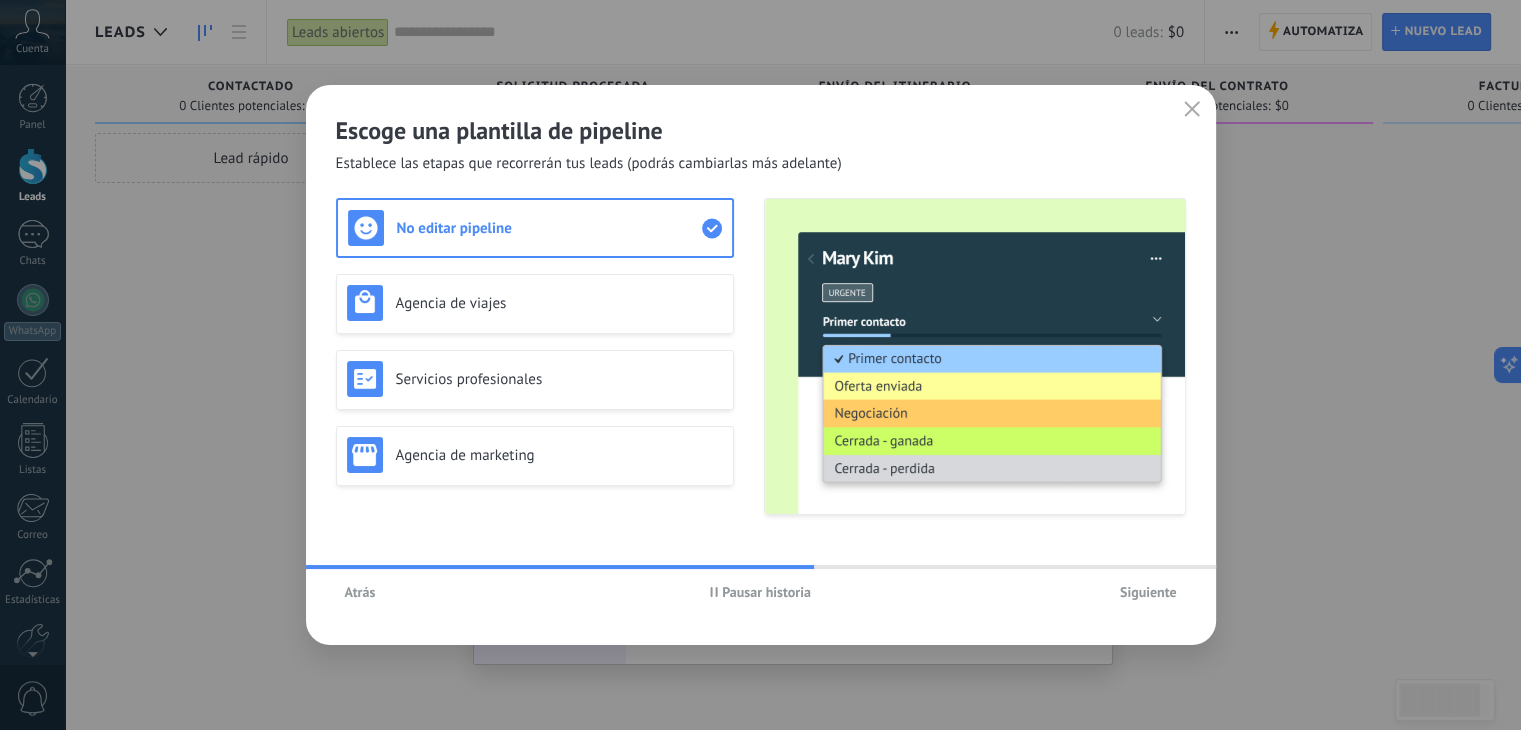 click on "Siguiente" at bounding box center [1148, 592] 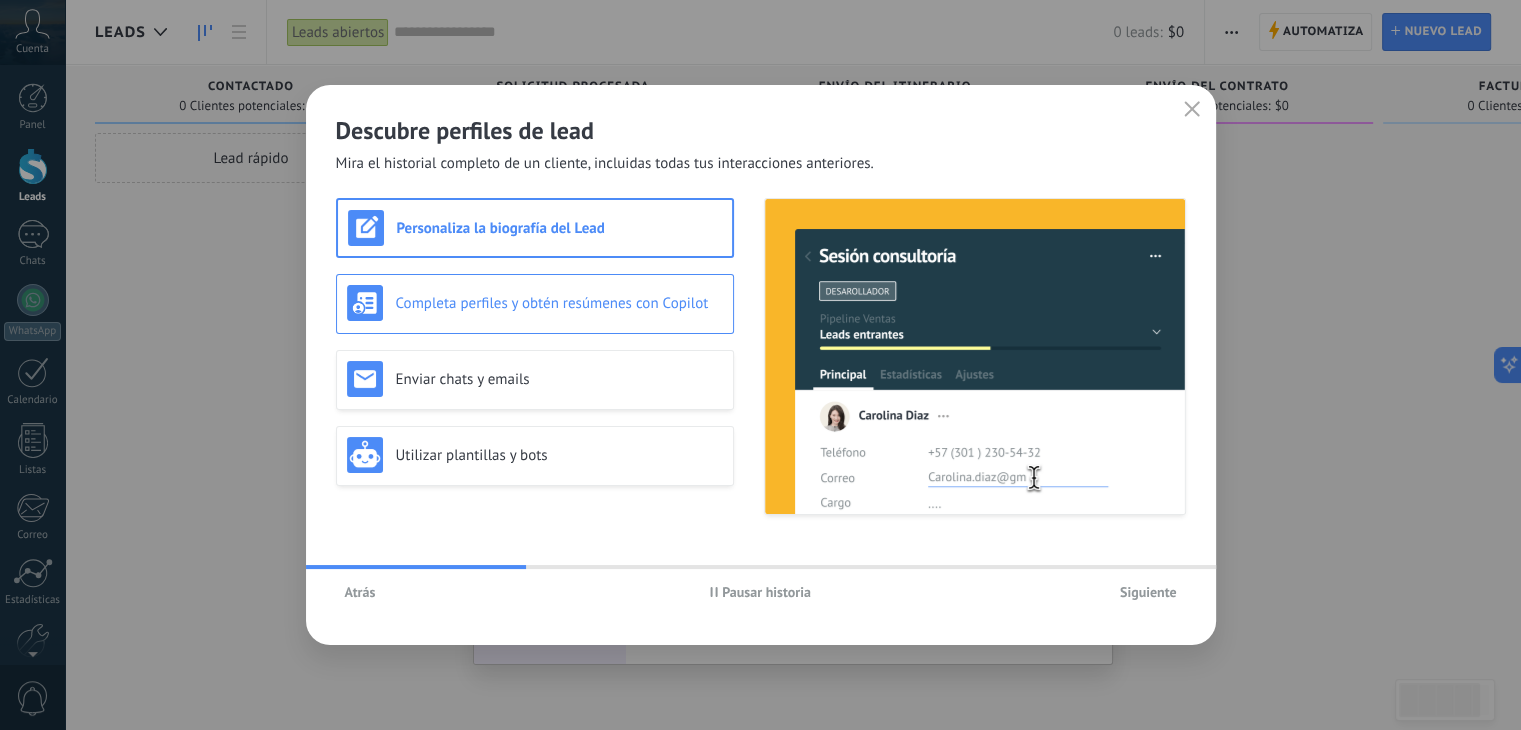 click on "Completa perfiles y obtén resúmenes con Copilot" at bounding box center [559, 303] 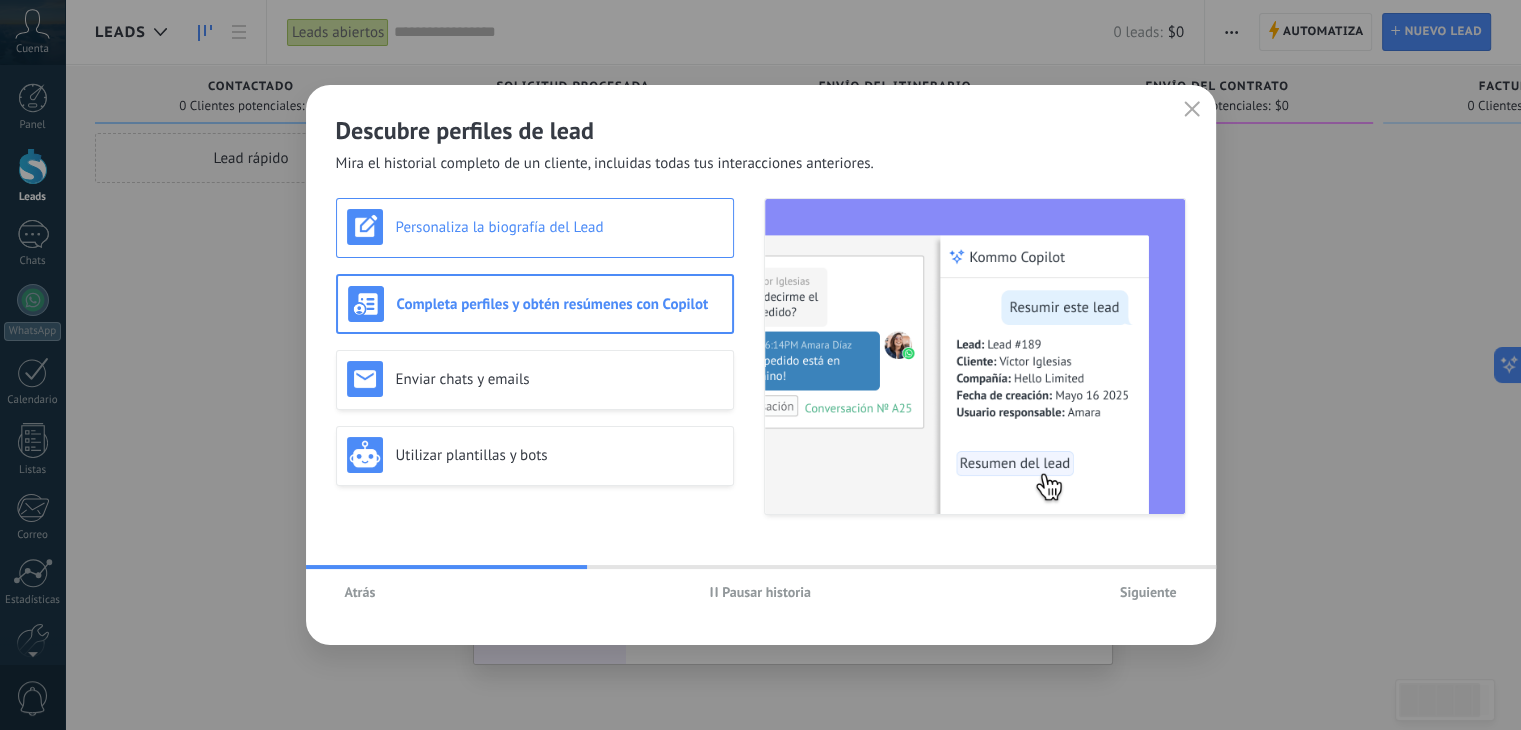 click on "Personaliza la biografía del Lead" at bounding box center (535, 227) 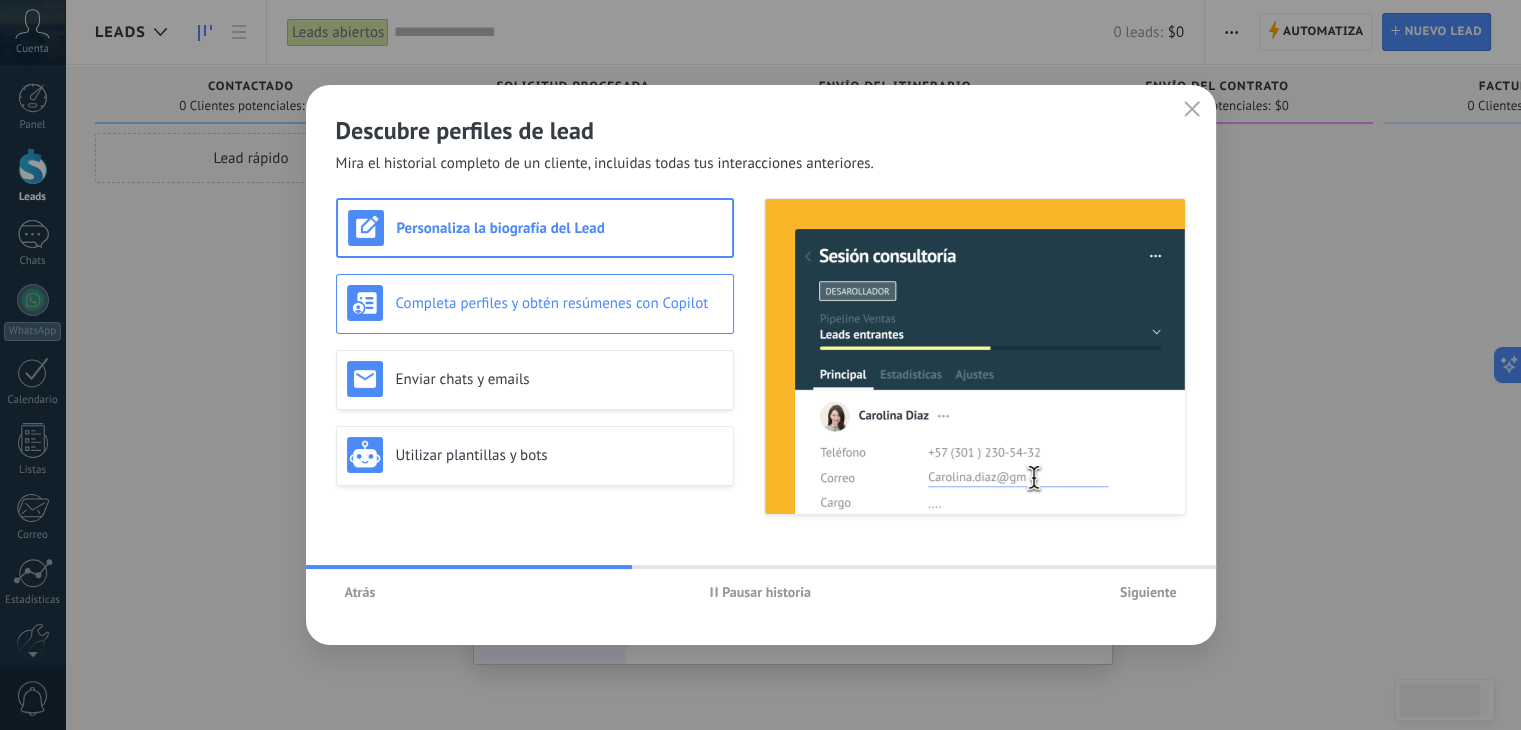 click on "Completa perfiles y obtén resúmenes con Copilot" at bounding box center (535, 303) 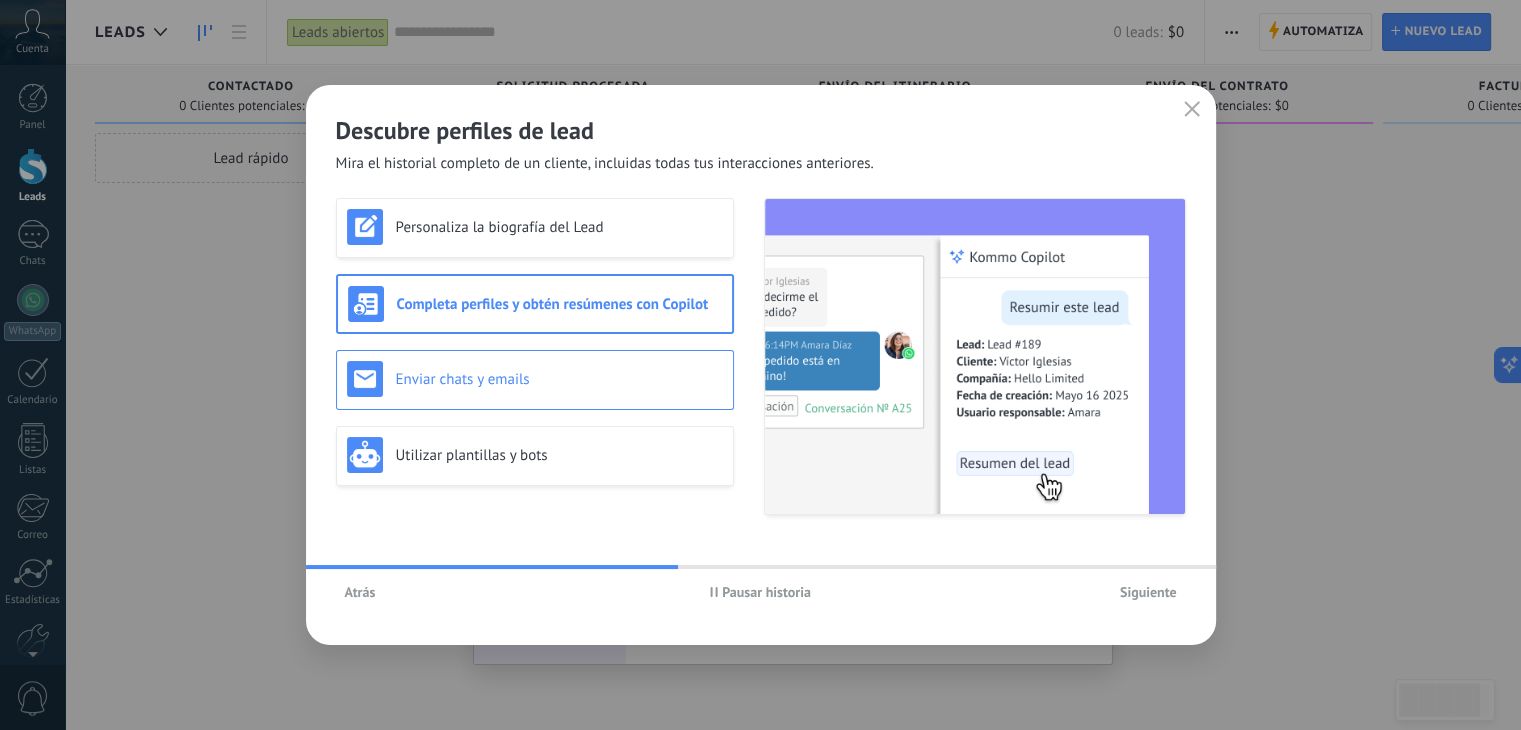 click on "Enviar chats y emails" at bounding box center (559, 379) 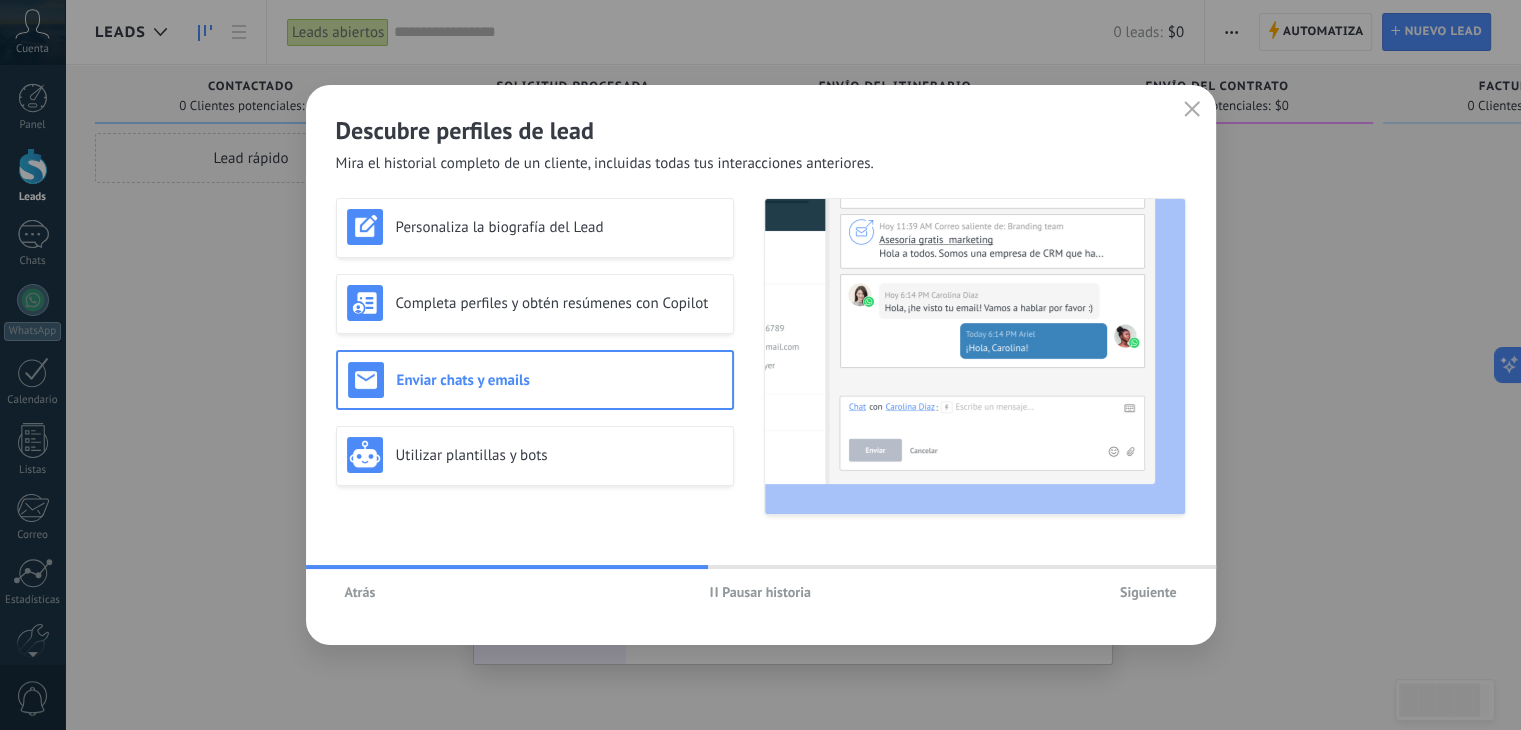 click on "Personaliza la biografía del Lead Completa perfiles y obtén resúmenes con Copilot Enviar chats y emails Utilizar plantillas y bots" at bounding box center (535, 356) 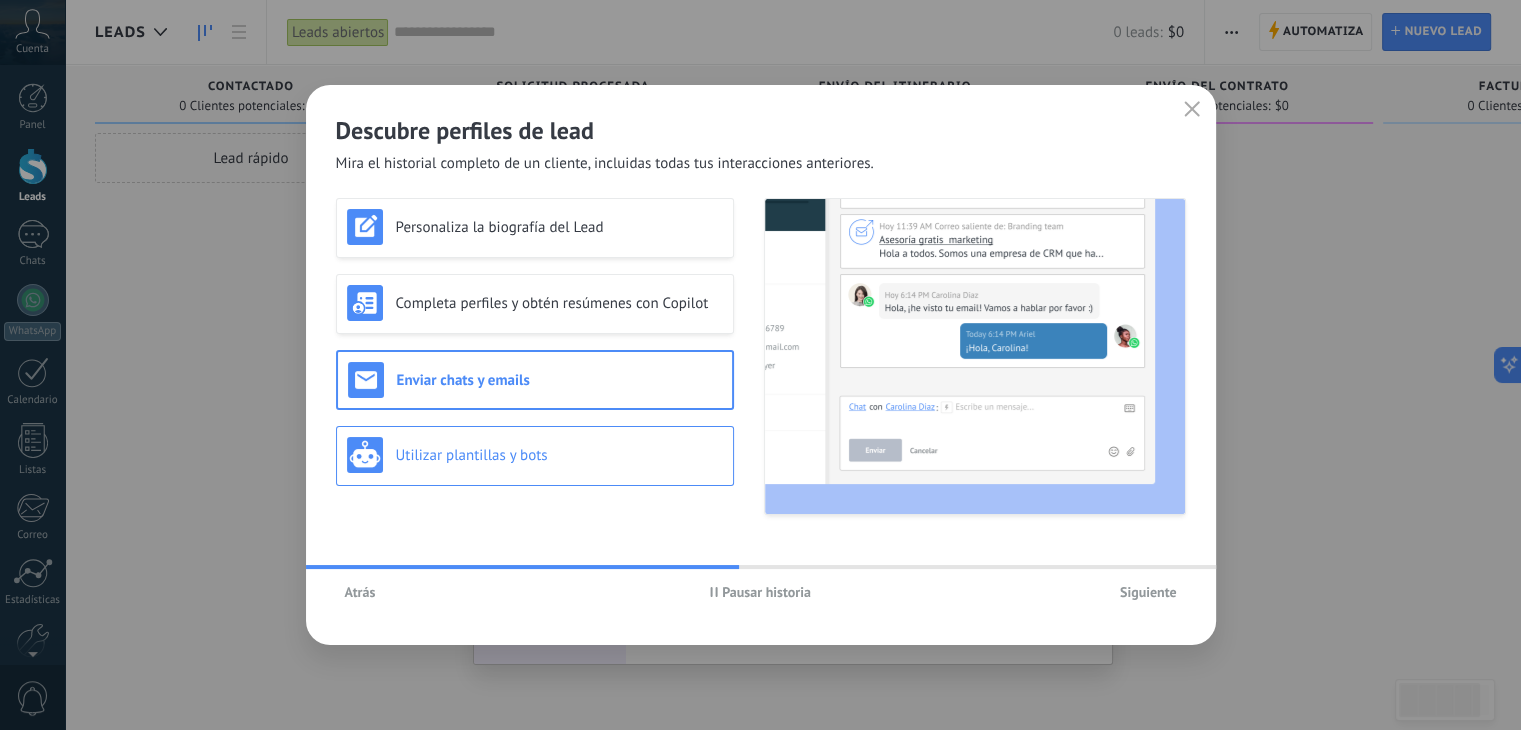 drag, startPoint x: 584, startPoint y: 457, endPoint x: 590, endPoint y: 469, distance: 13.416408 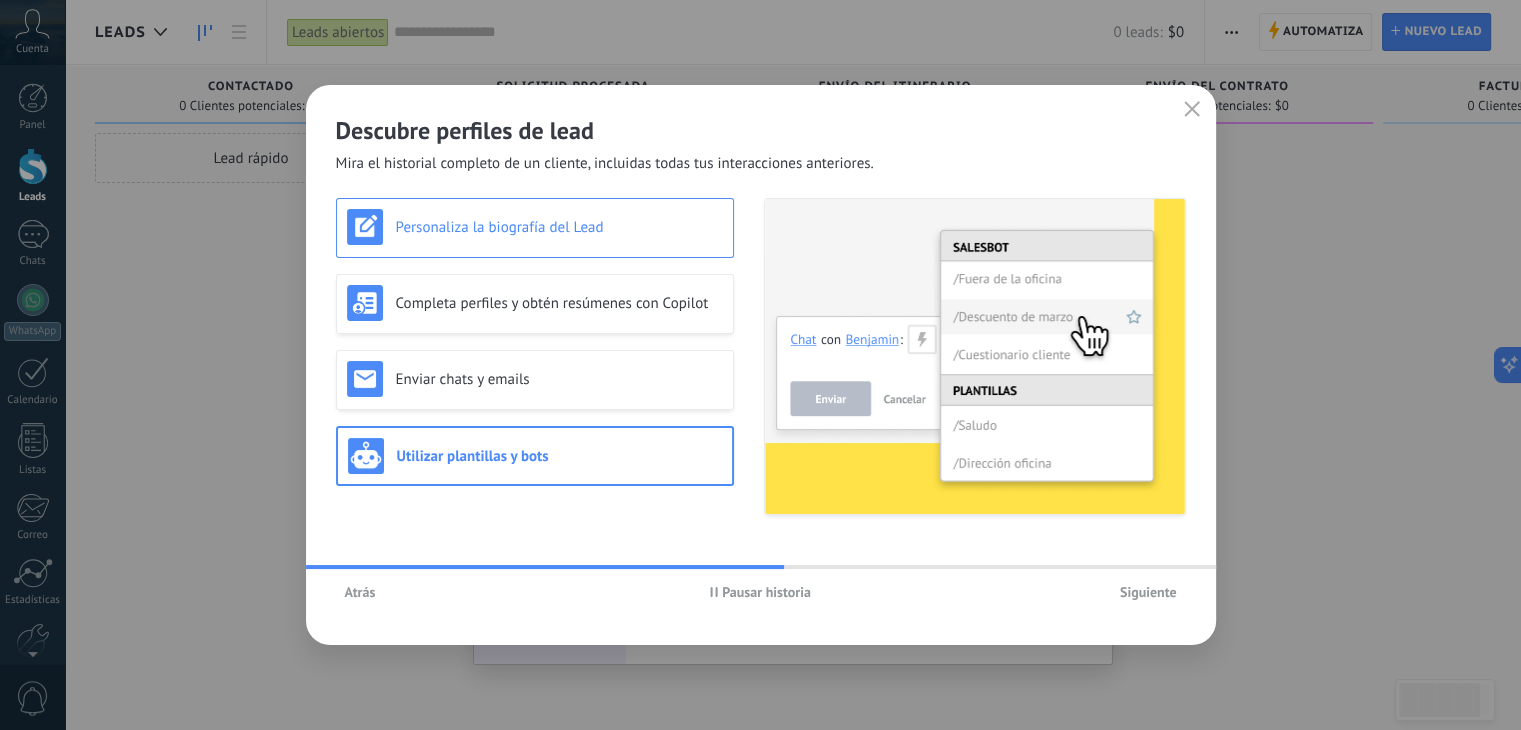click on "Personaliza la biografía del Lead" at bounding box center [559, 227] 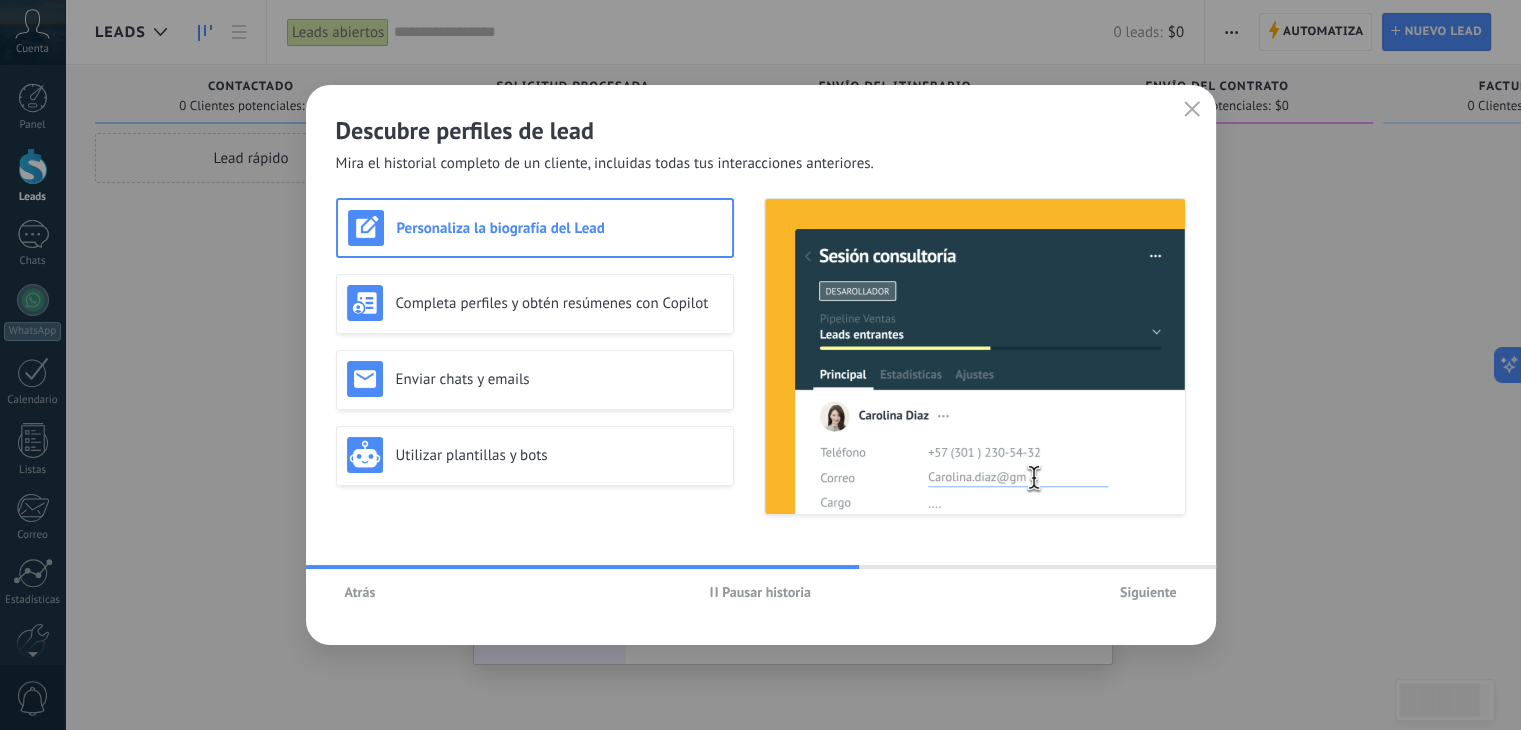 click on "Siguiente" at bounding box center (1148, 592) 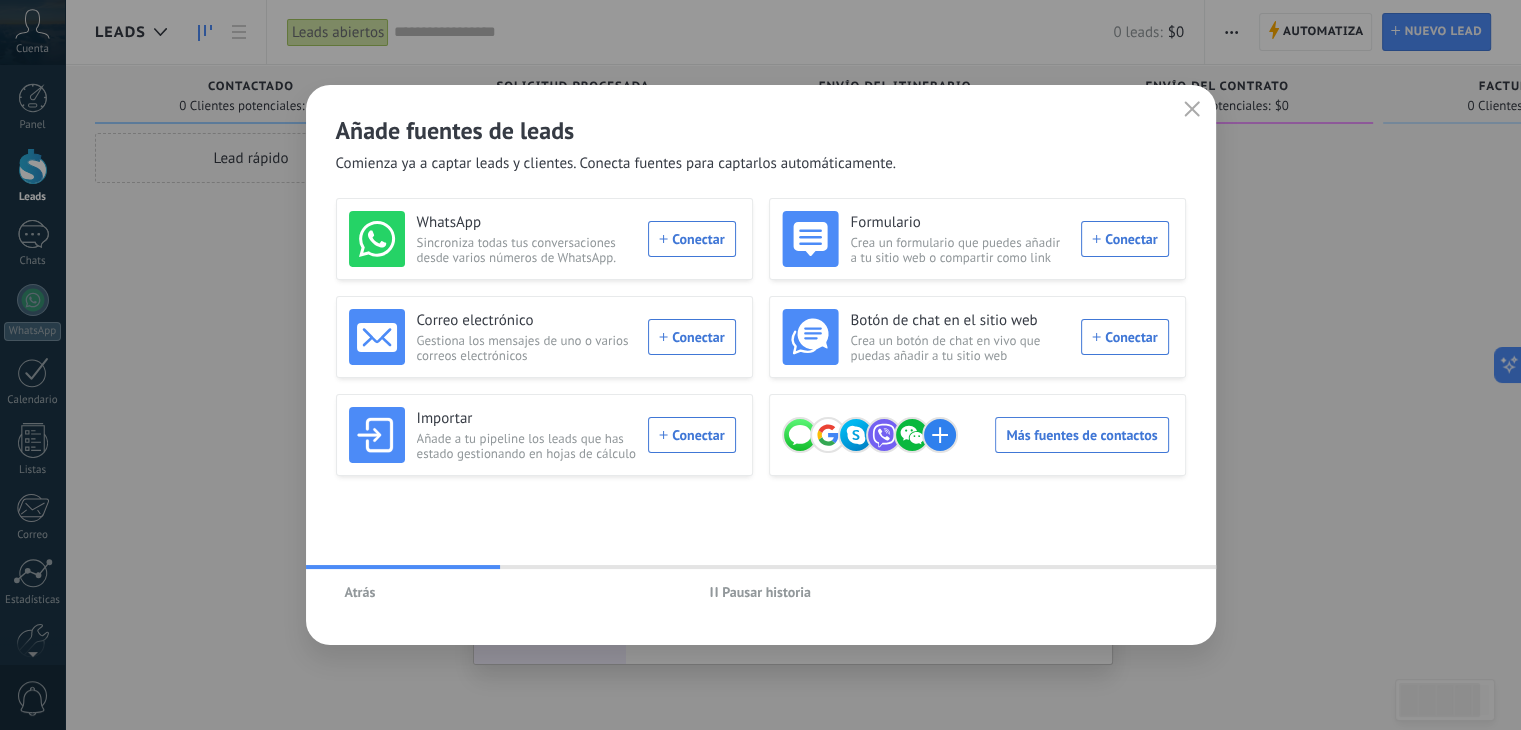 click on "WhatsApp Sincroniza todas tus conversaciones desde varios números de WhatsApp. Conectar" at bounding box center [542, 239] 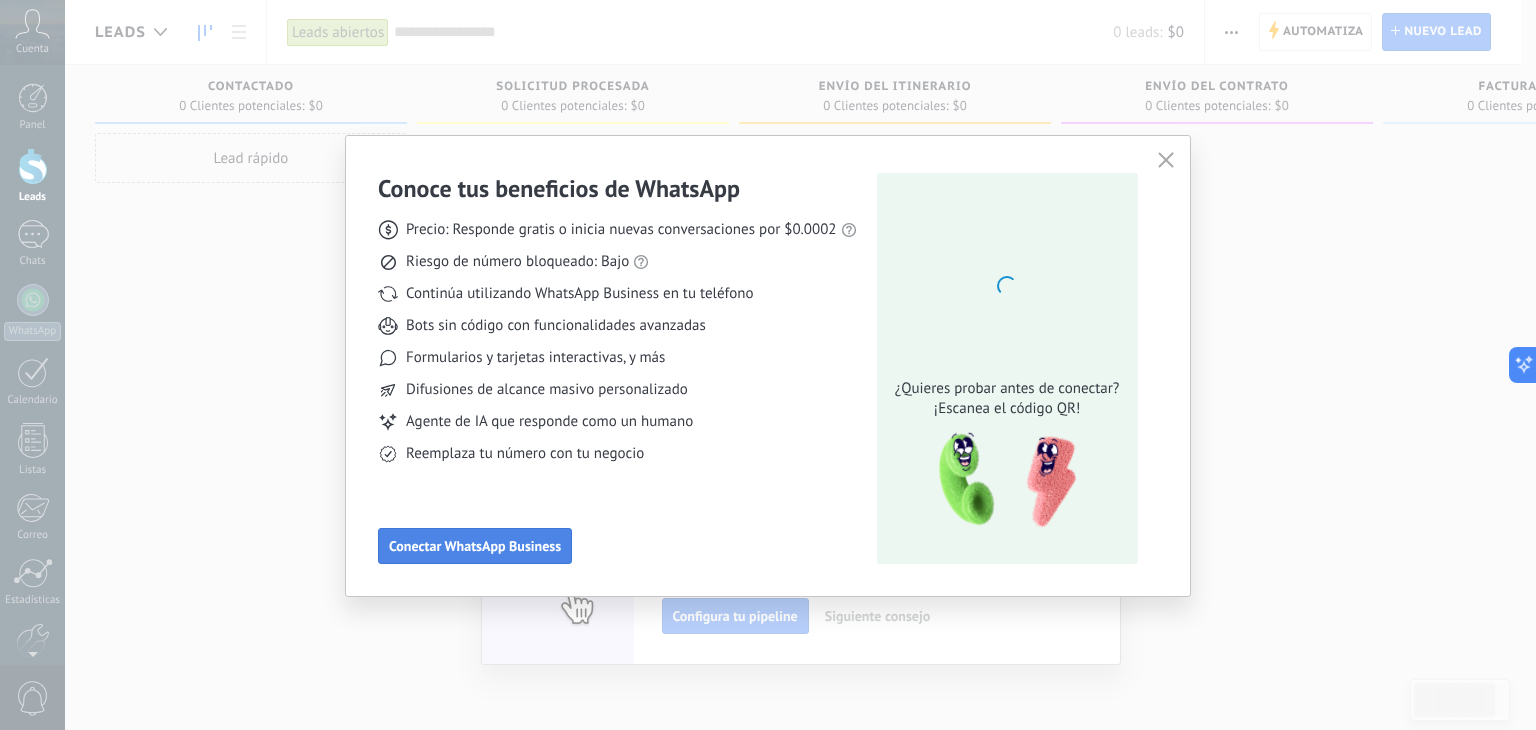 click on "Conectar WhatsApp Business" at bounding box center (475, 546) 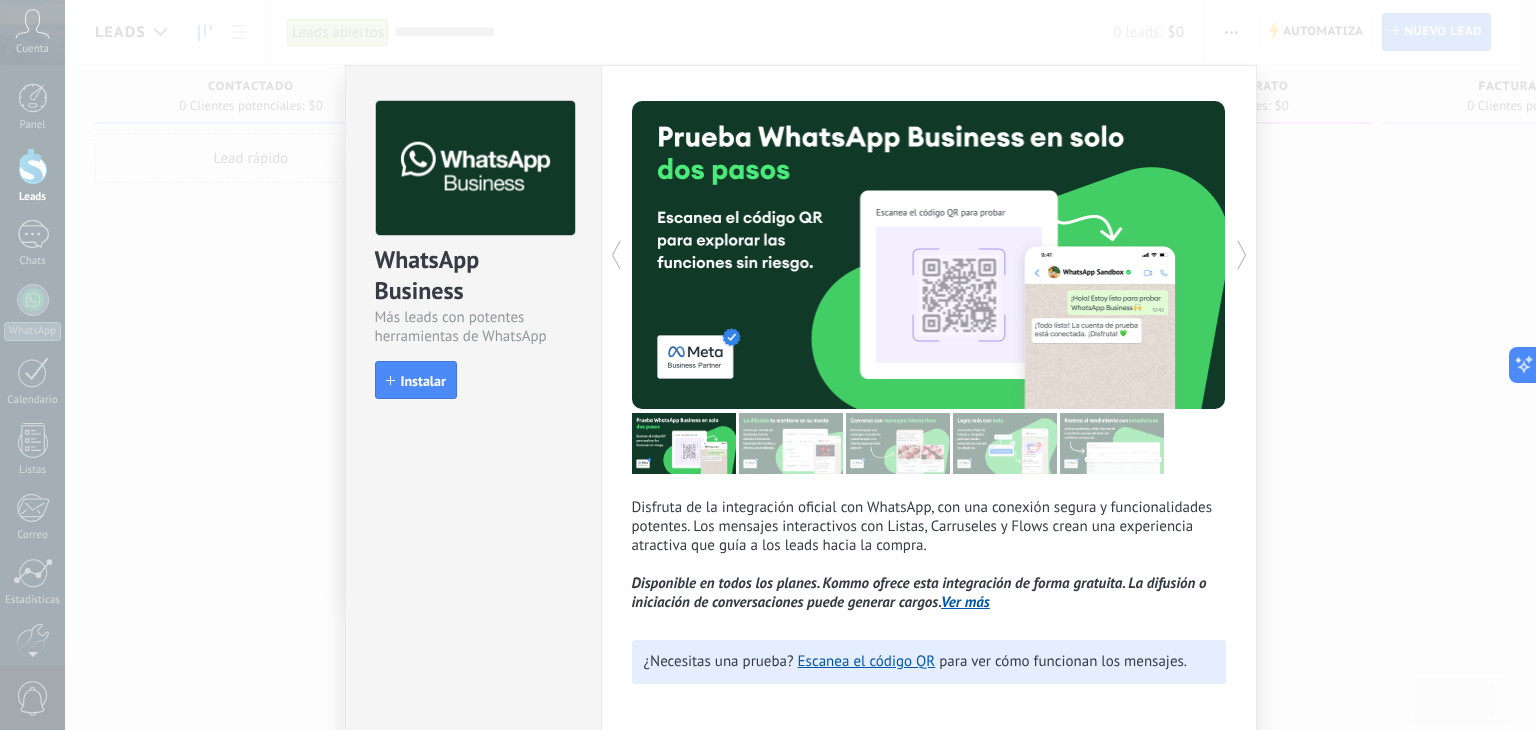 scroll, scrollTop: 0, scrollLeft: 0, axis: both 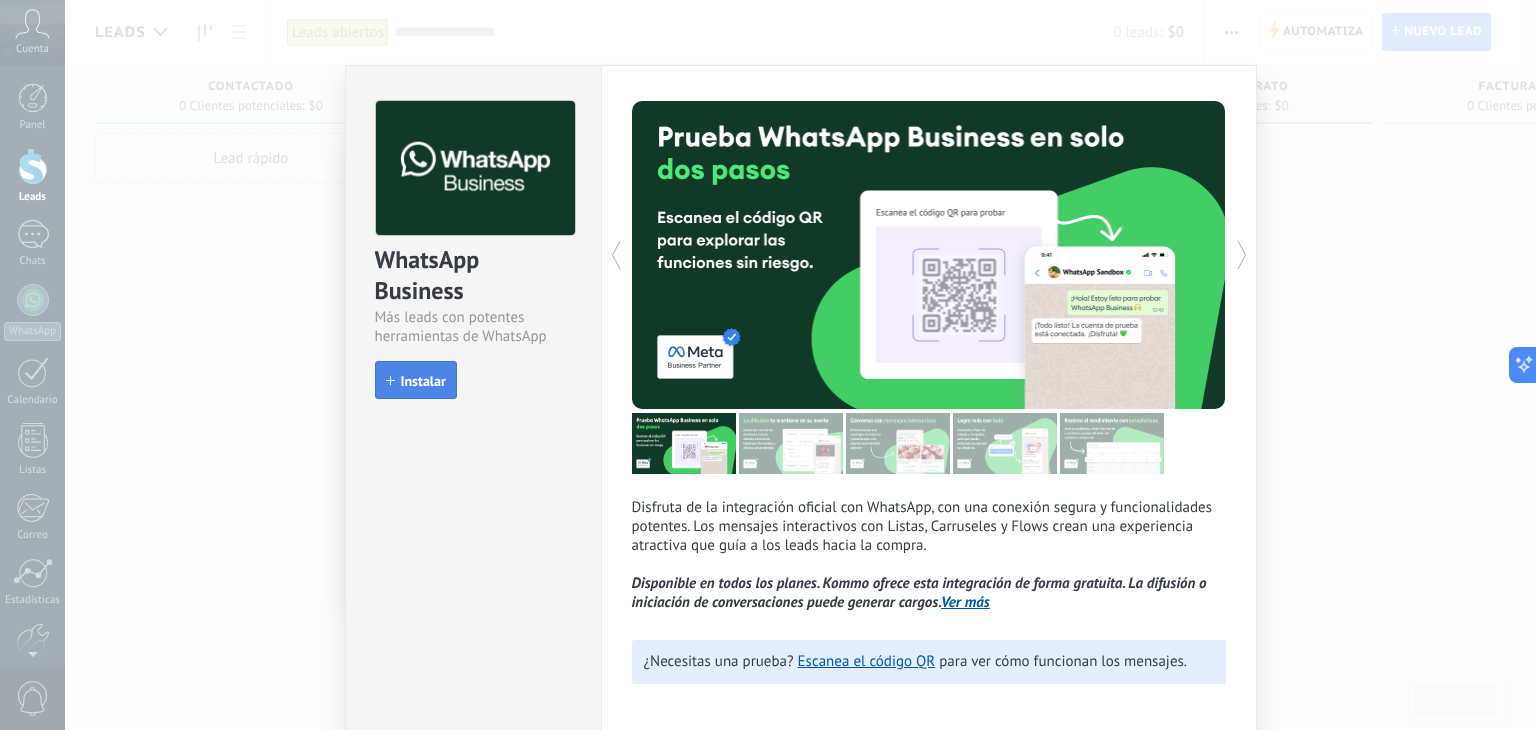 click on "Instalar" at bounding box center [416, 380] 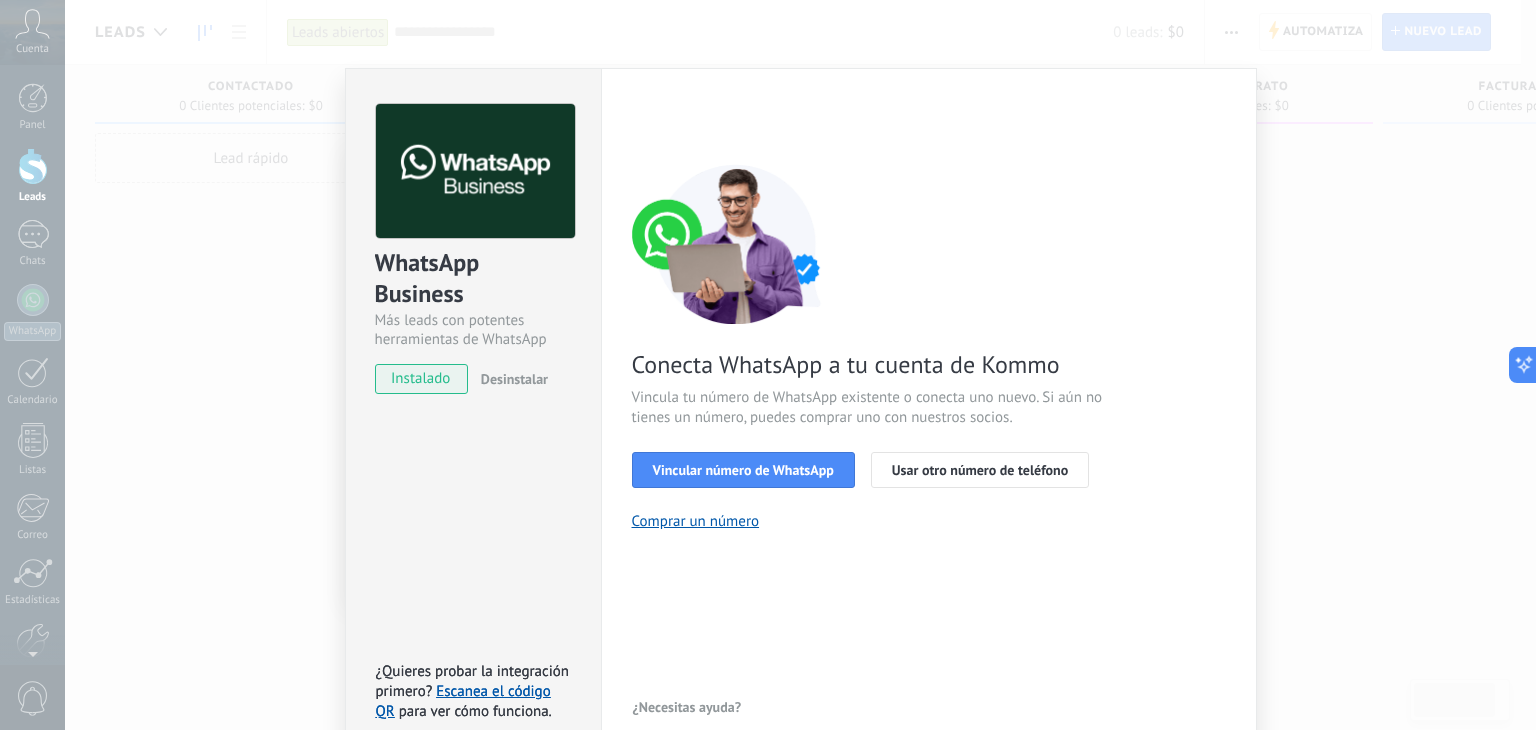 scroll, scrollTop: 28, scrollLeft: 0, axis: vertical 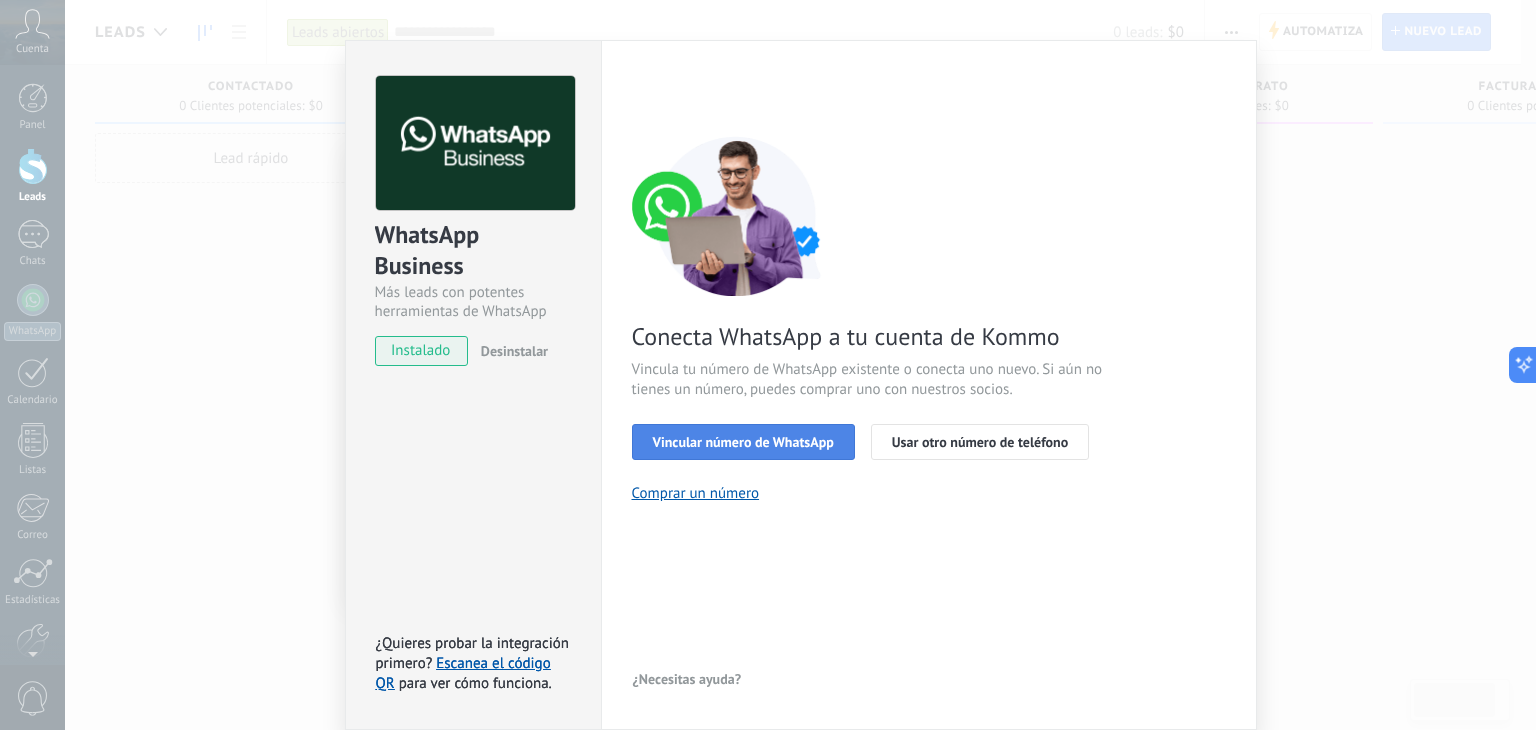 click on "Vincular número de WhatsApp" at bounding box center (743, 442) 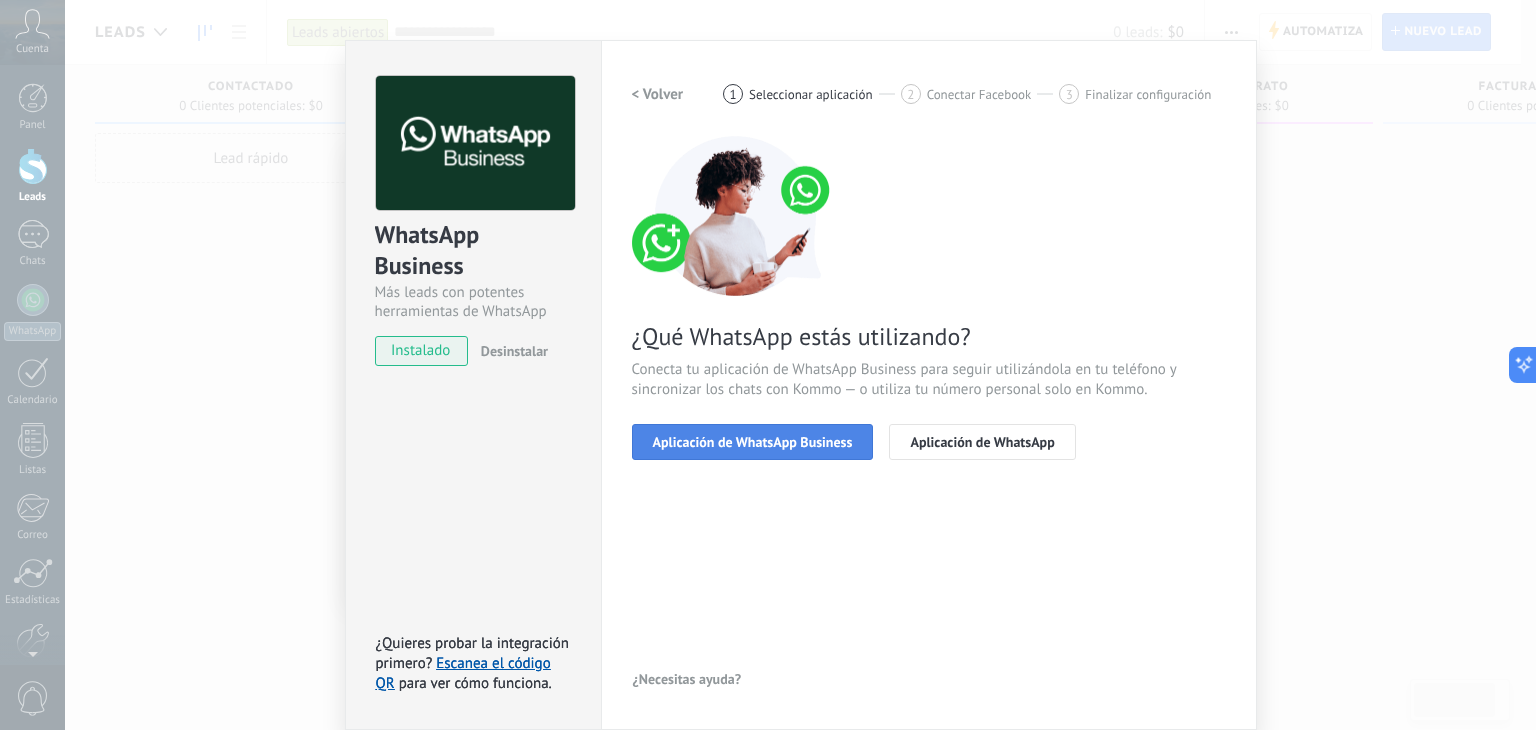 click on "Aplicación de WhatsApp Business" at bounding box center (753, 442) 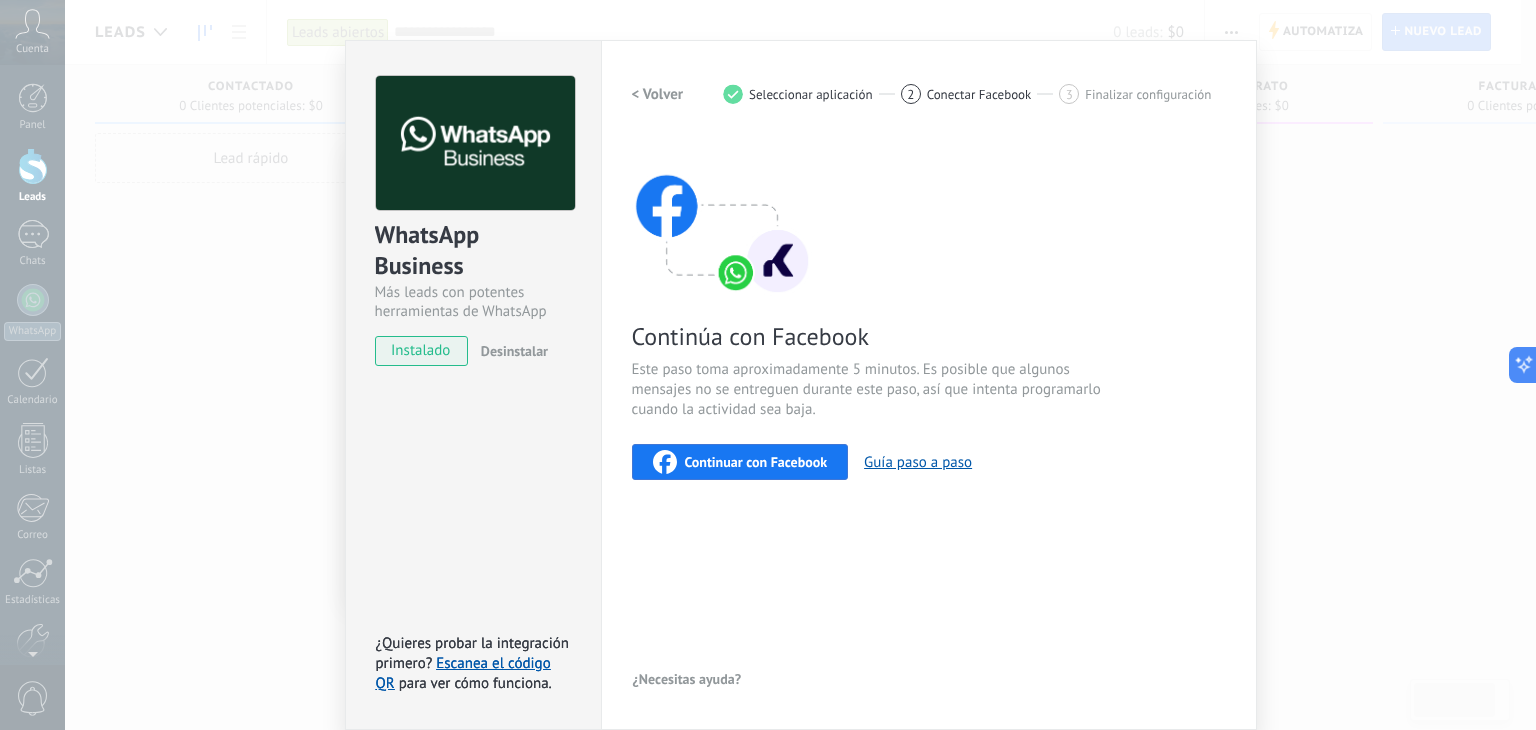 click on "Continuar con Facebook" at bounding box center [756, 462] 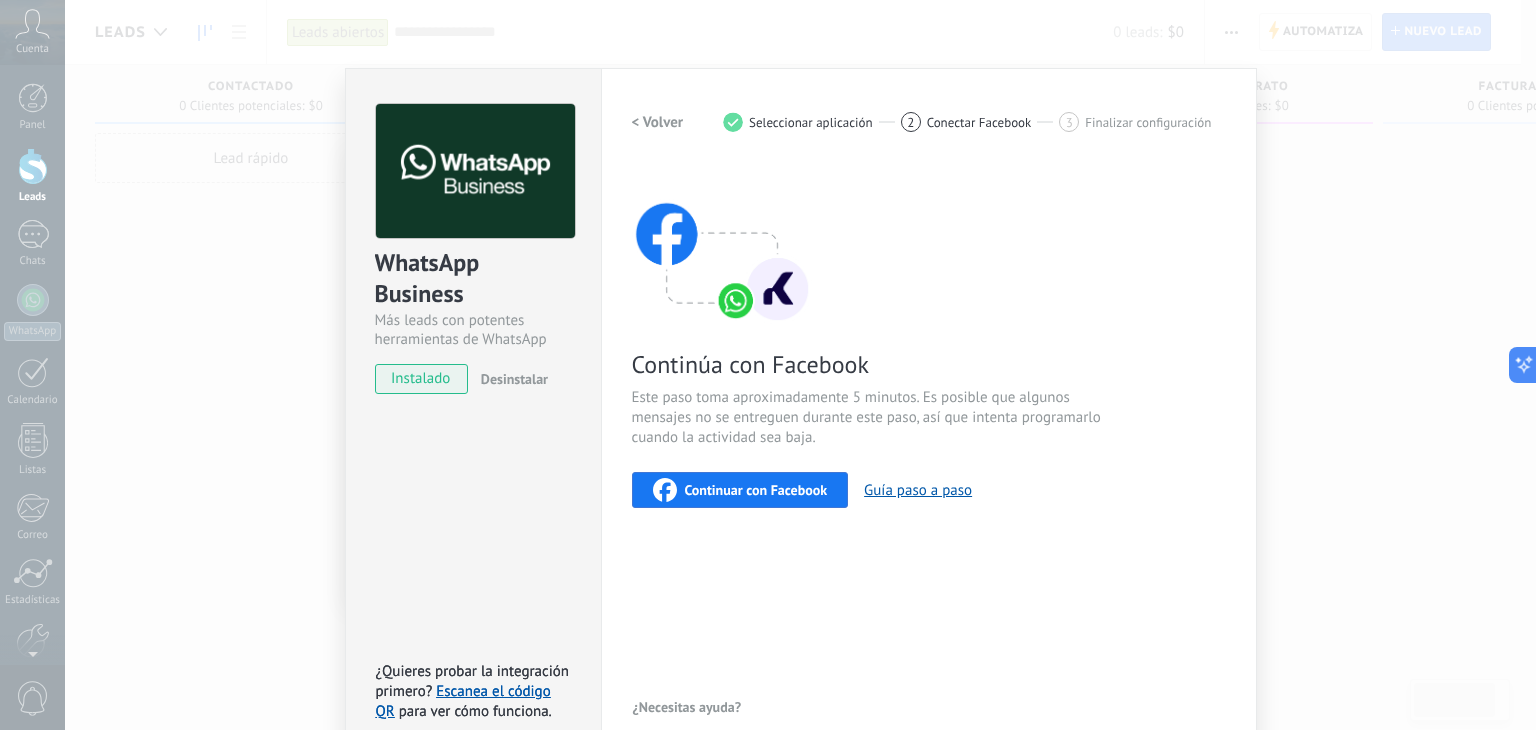 scroll, scrollTop: 28, scrollLeft: 0, axis: vertical 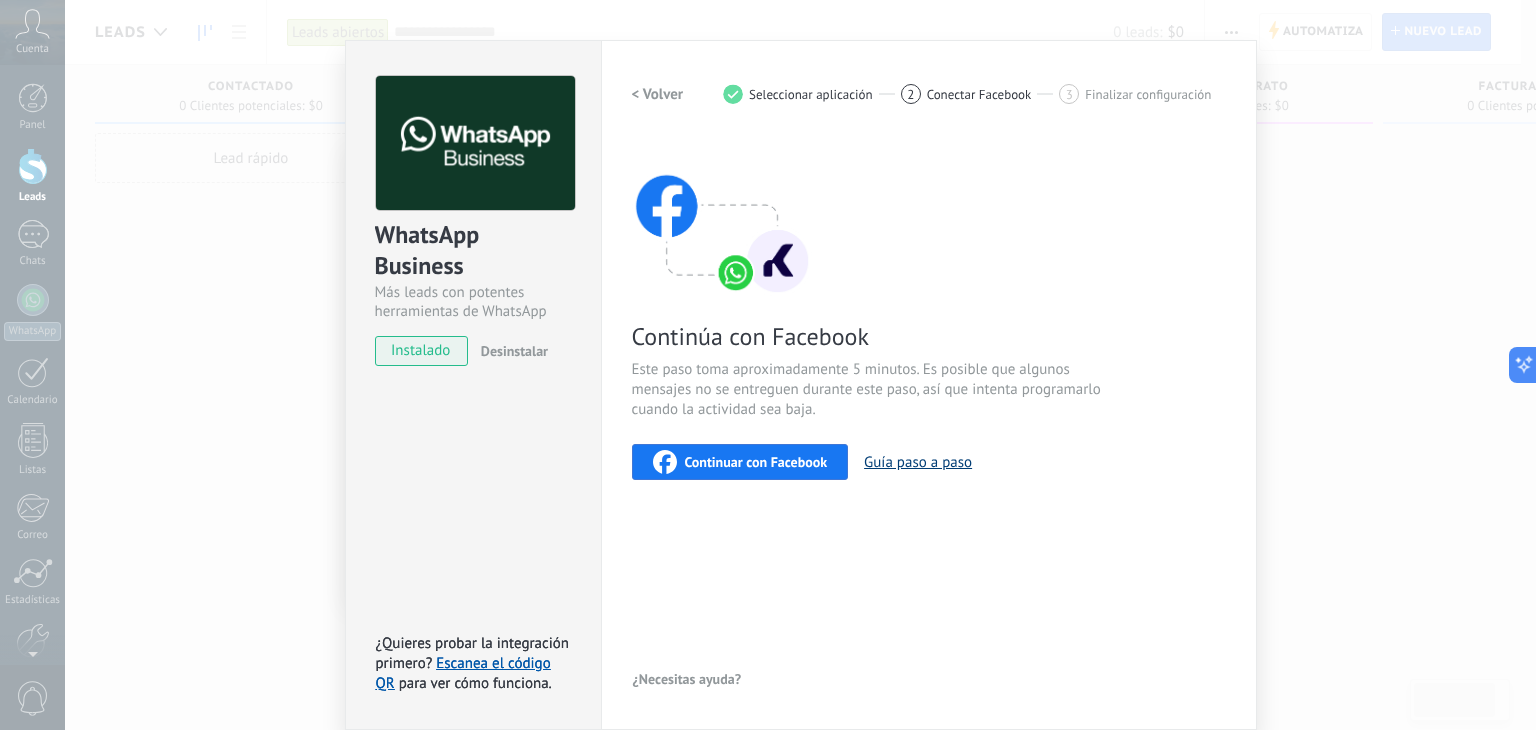 click on "Guía paso a paso" at bounding box center [918, 462] 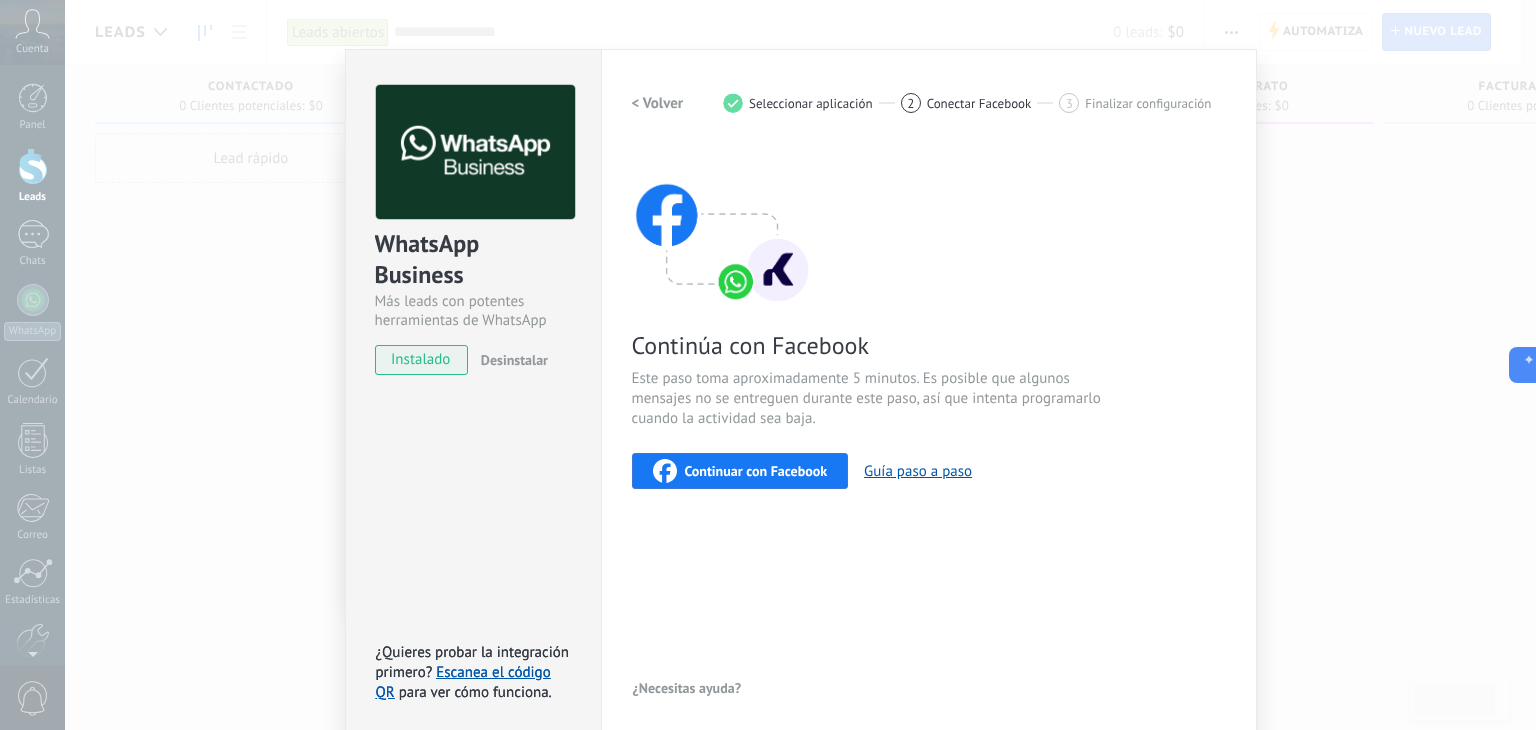 scroll, scrollTop: 28, scrollLeft: 0, axis: vertical 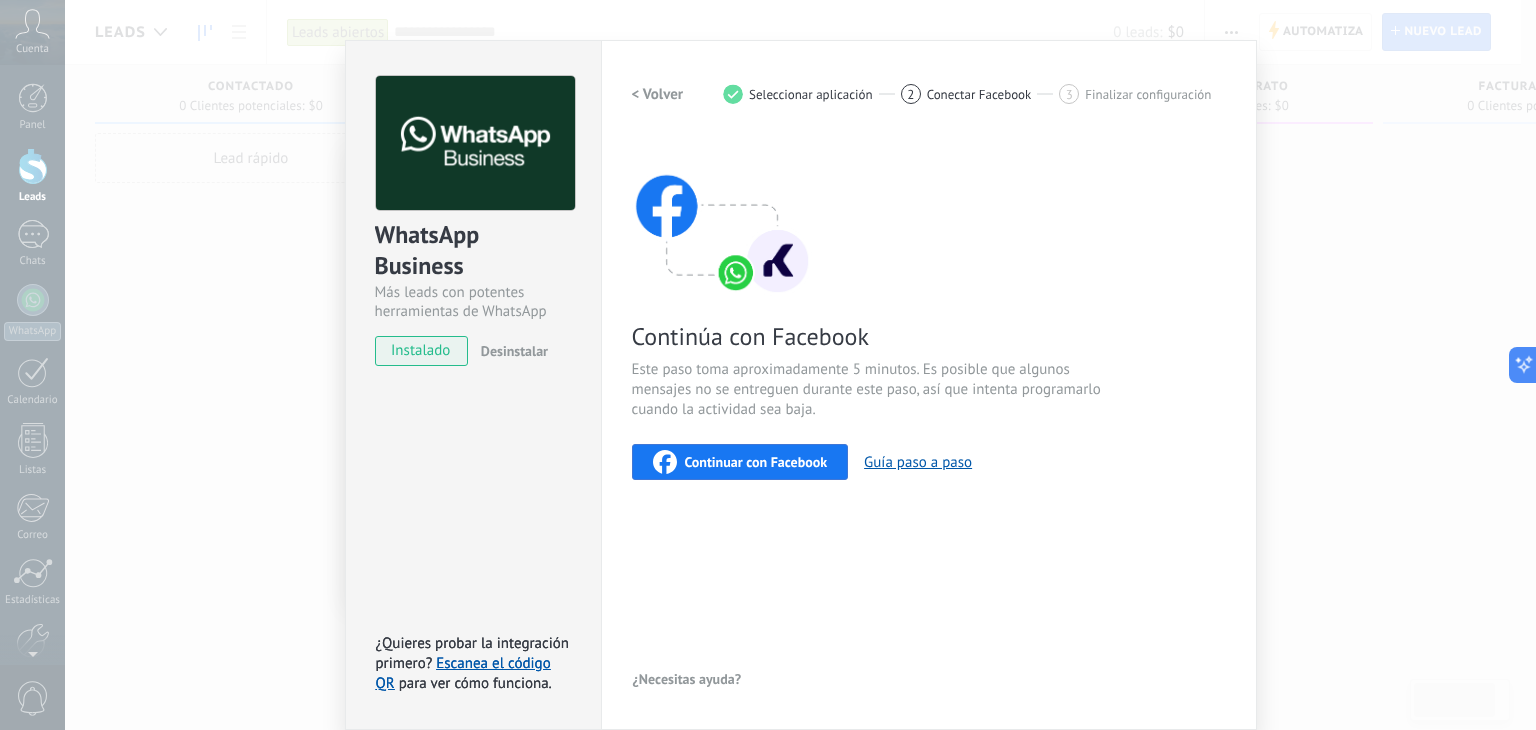 click on "WhatsApp Business" at bounding box center (473, 251) 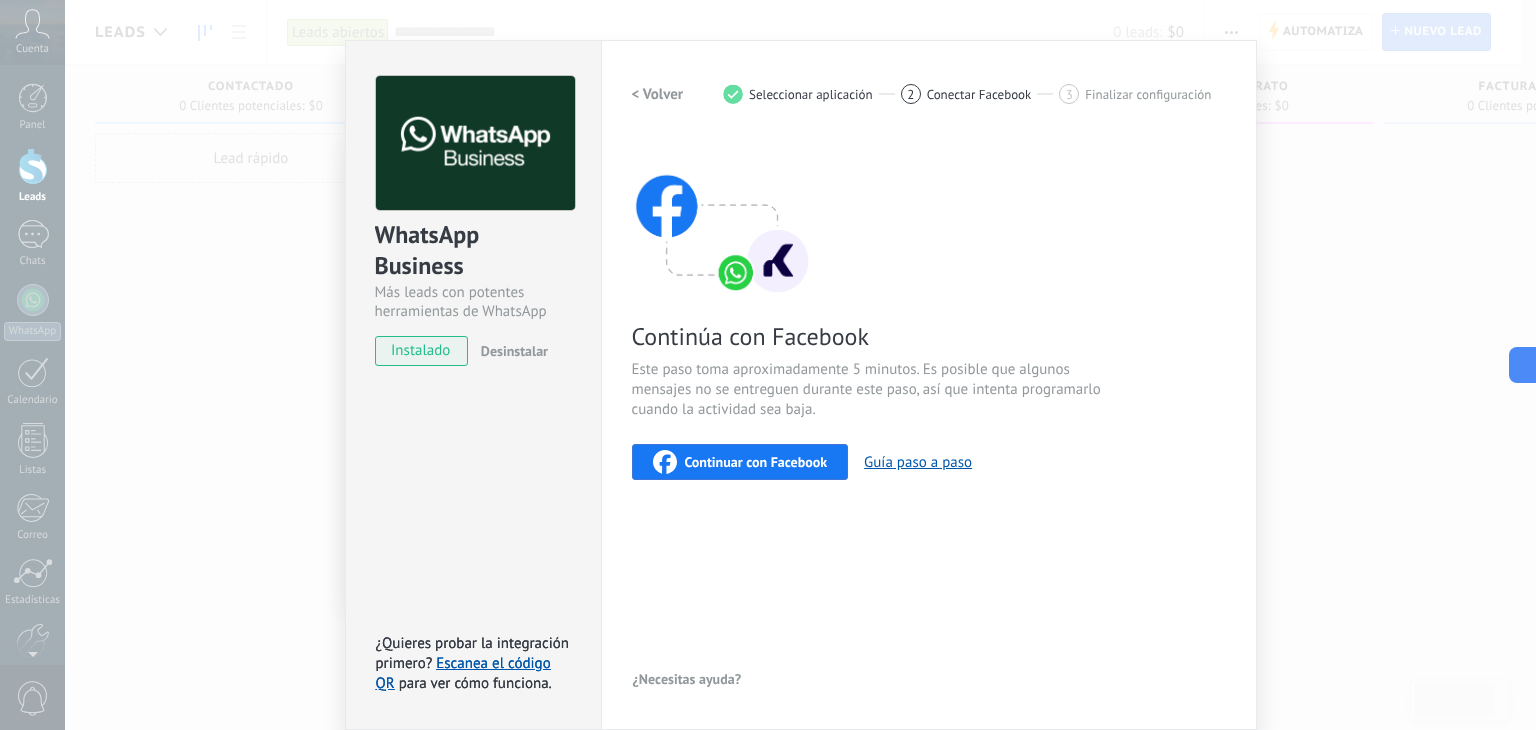 click on "Continuar con Facebook" at bounding box center (756, 462) 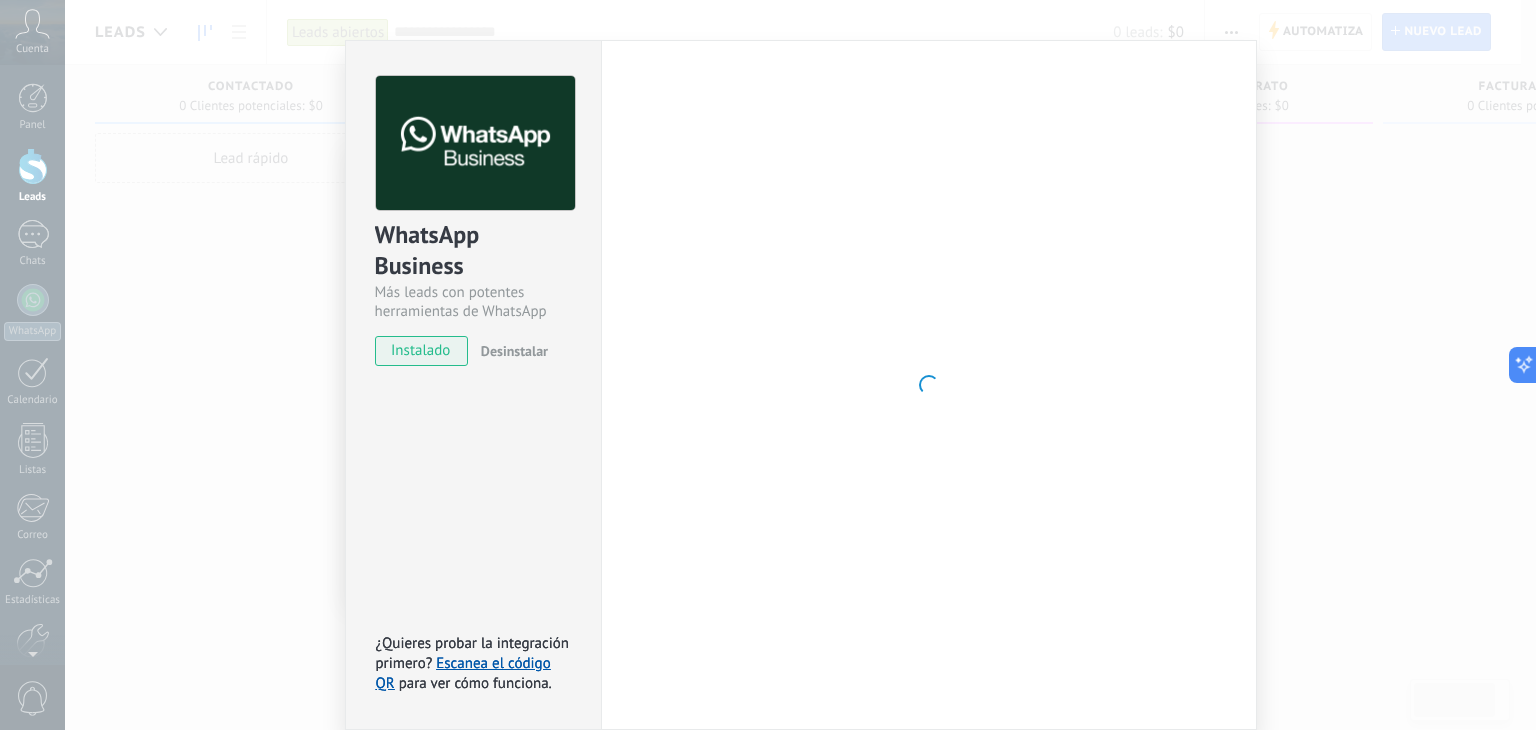 click on "WhatsApp Business Más leads con potentes herramientas de WhatsApp instalado Desinstalar ¿Quieres probar la integración primero?   Escanea el código QR   para ver cómo funciona. ¿Quieres probar la integración primero?   Escanea el código QR   para ver cómo funciona. Configuraciones Autorizaciones This tab logs the users who have granted integration access to this account. If you want to to remove a user's ability to send requests to the account on behalf of this integration, you can revoke access. If access is revoked from all users, the integration will stop working. This app is installed, but no one has given it access yet. WhatsApp Cloud API más _:  Guardar < Volver 1 Seleccionar aplicación 2 Conectar Facebook  3 Finalizar configuración Continúa con Facebook Este paso toma aproximadamente 5 minutos. Es posible que algunos mensajes no se entreguen durante este paso, así que intenta programarlo cuando la actividad sea baja. Continuar con Facebook Guía paso a paso ¿Necesitas ayuda?" at bounding box center (800, 365) 